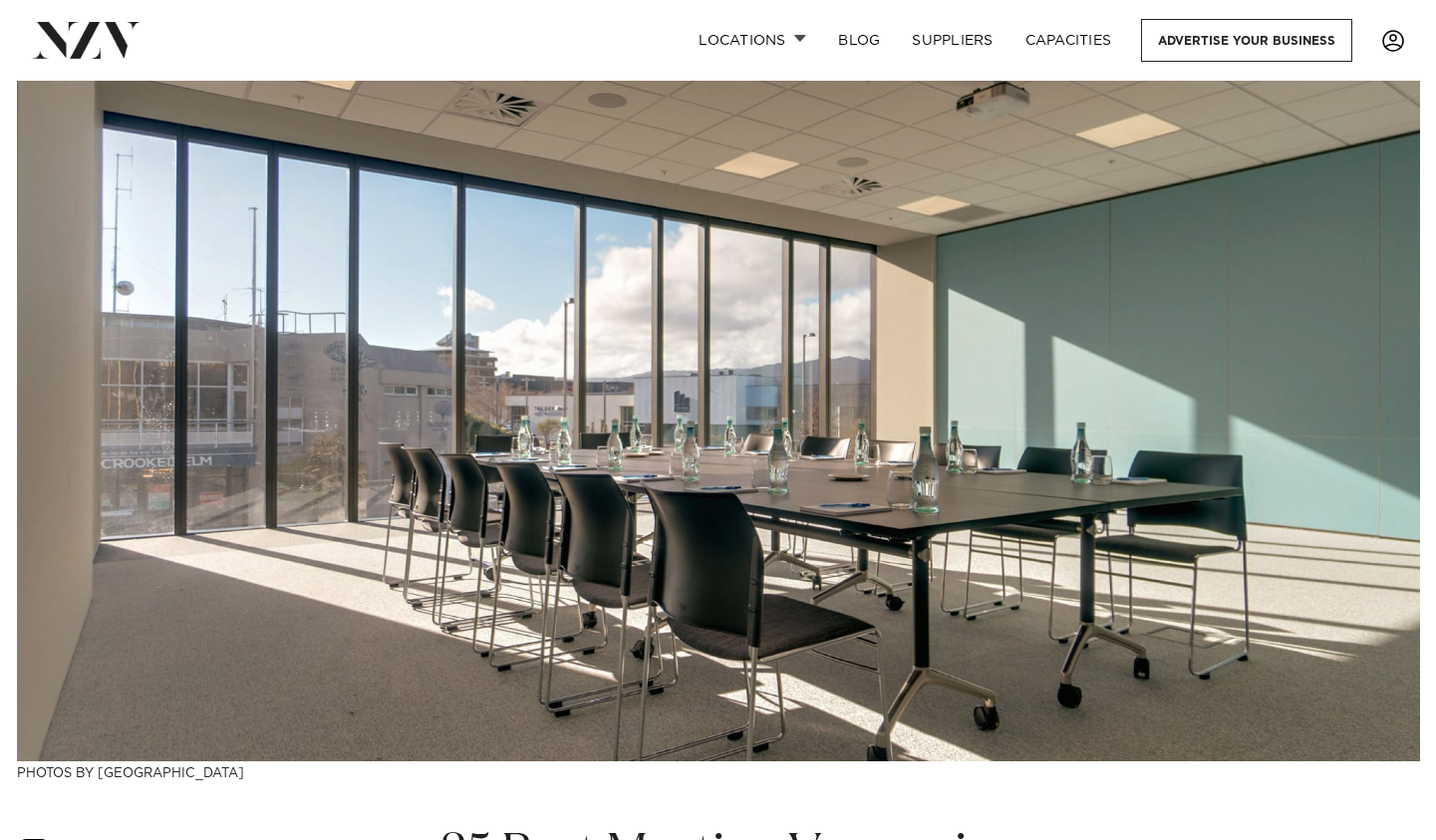 scroll, scrollTop: 0, scrollLeft: 0, axis: both 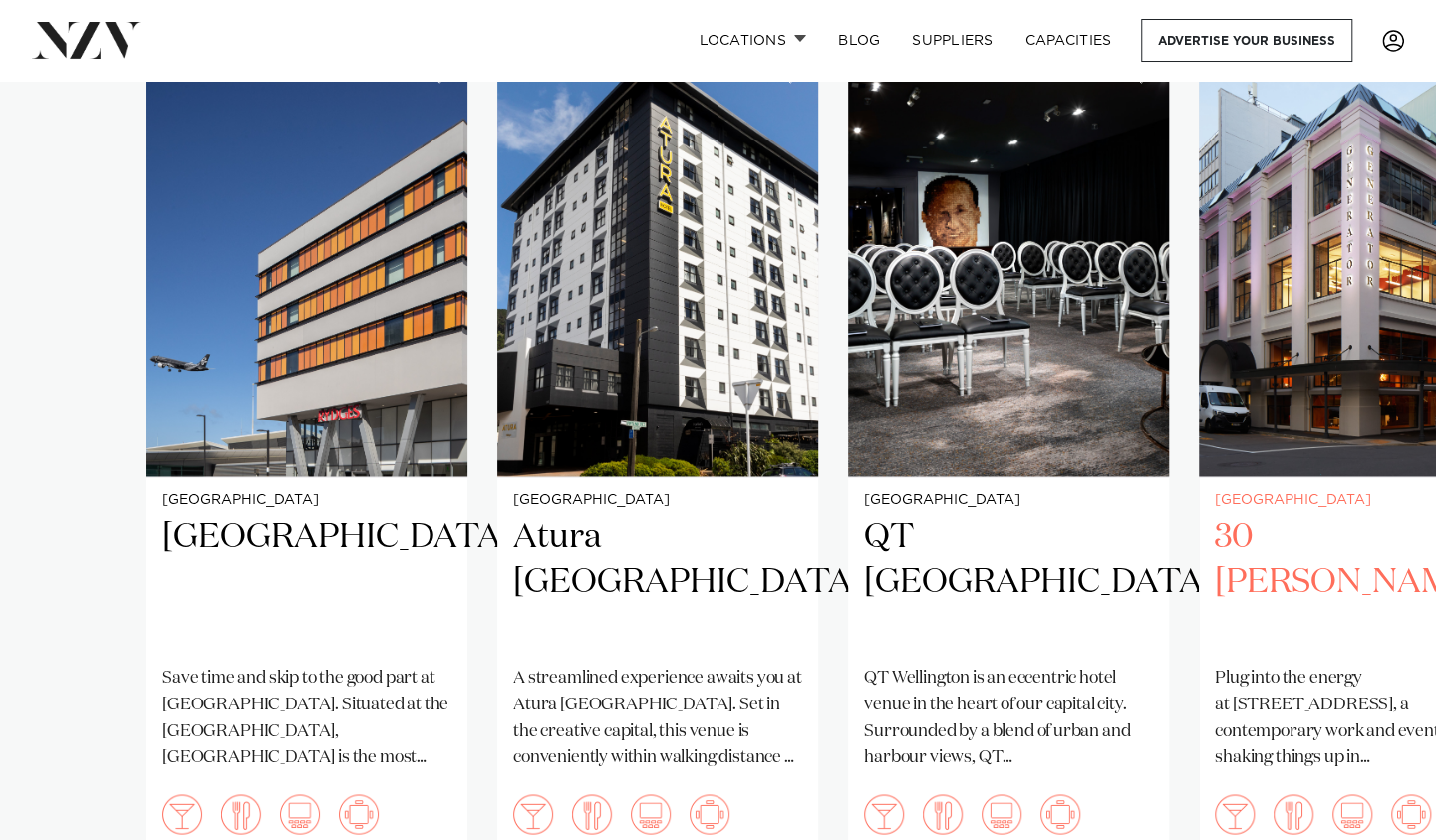 click on "30 Waring Taylor" at bounding box center [1359, 582] 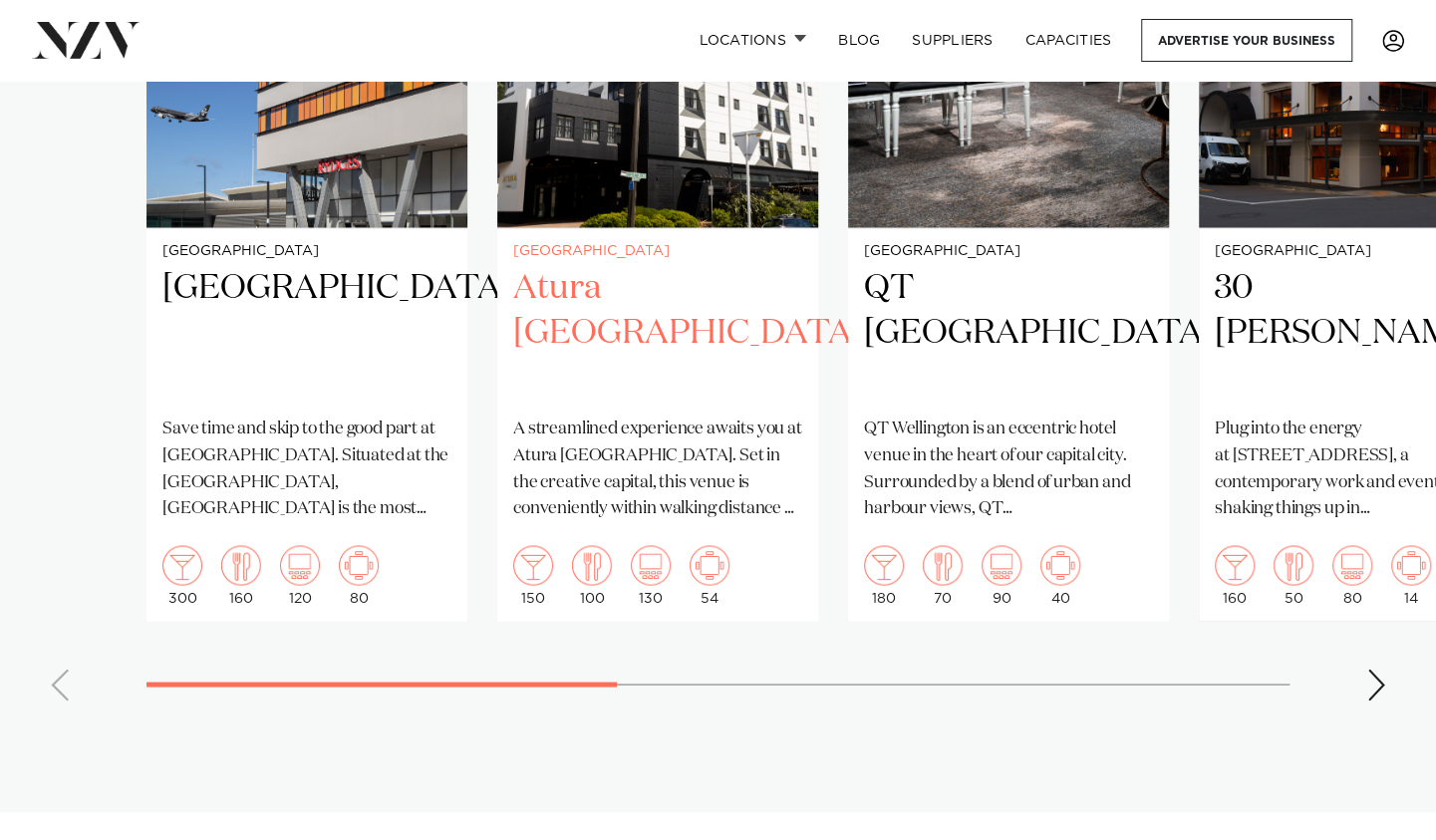 scroll, scrollTop: 1702, scrollLeft: 0, axis: vertical 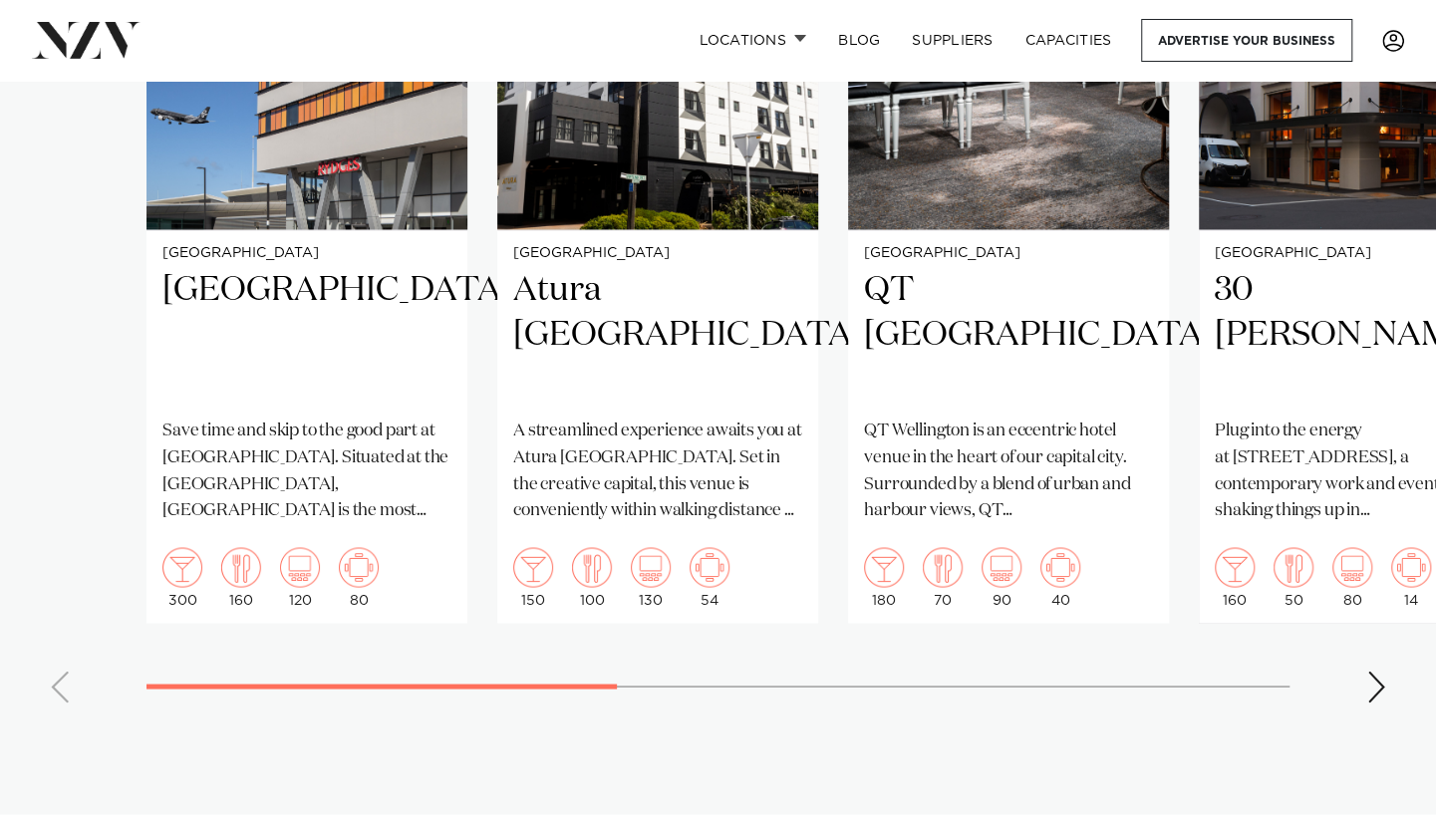 click at bounding box center [1376, 687] 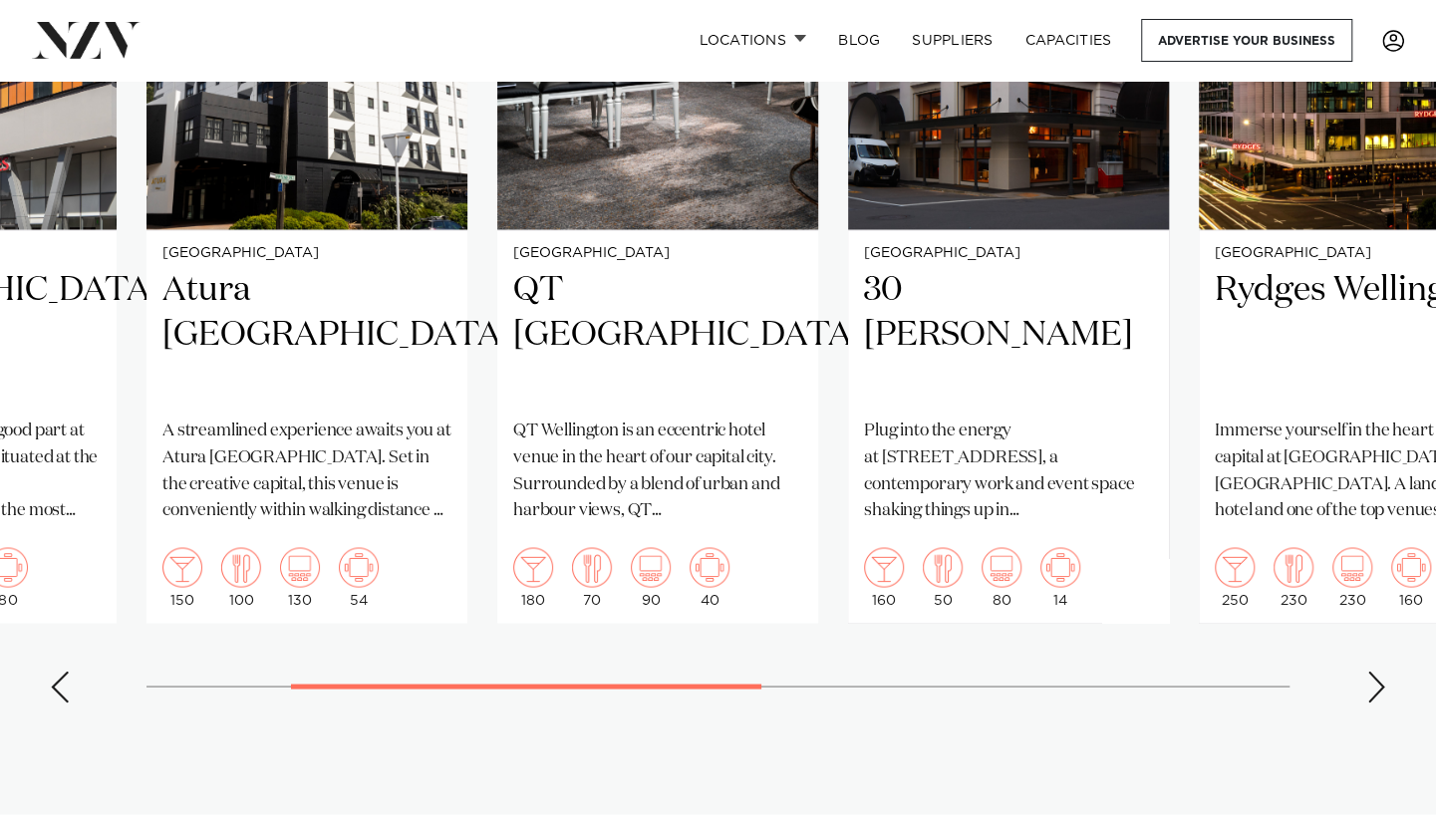 click at bounding box center (1376, 687) 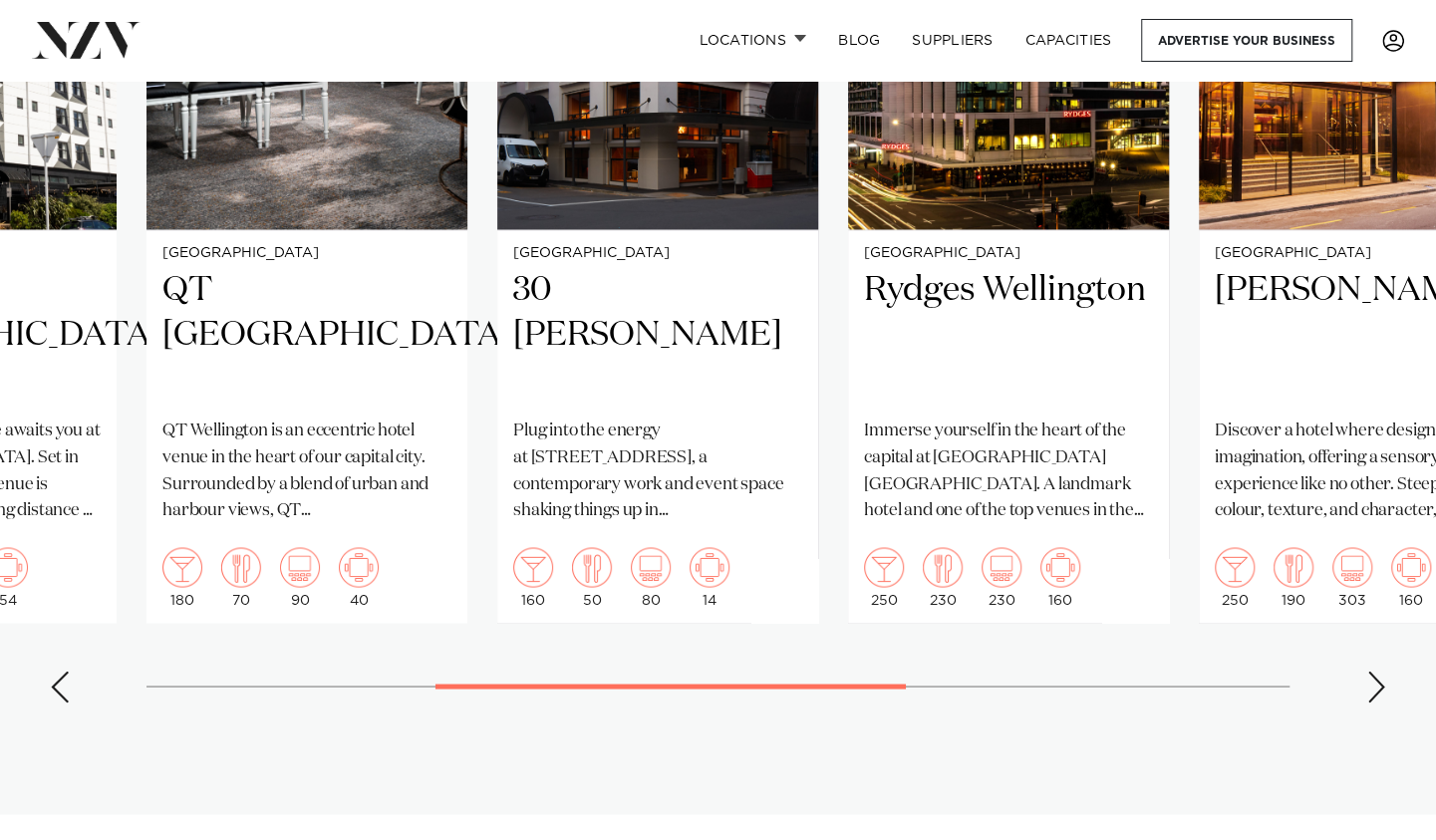 click at bounding box center (1376, 687) 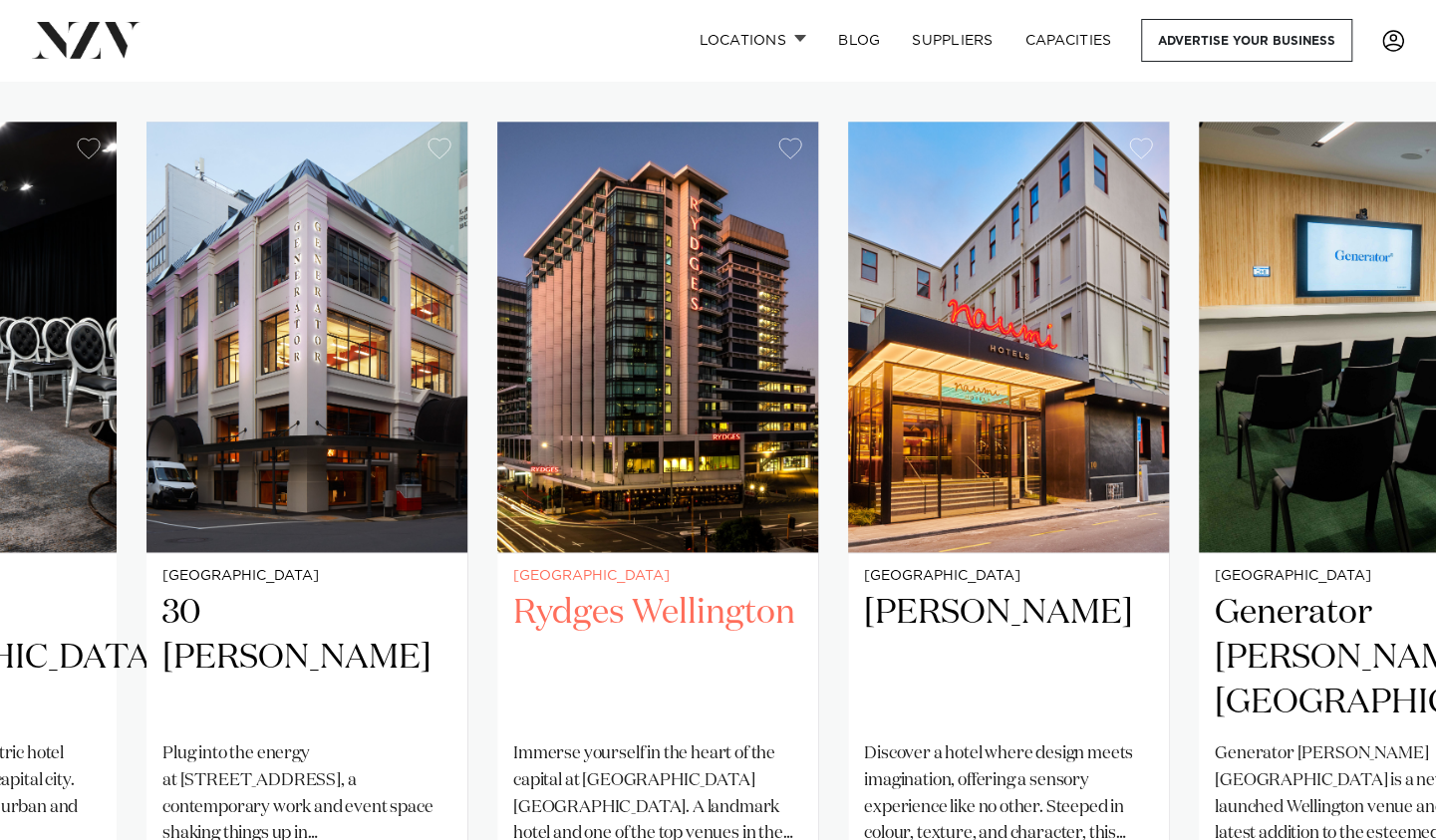 scroll, scrollTop: 1378, scrollLeft: 0, axis: vertical 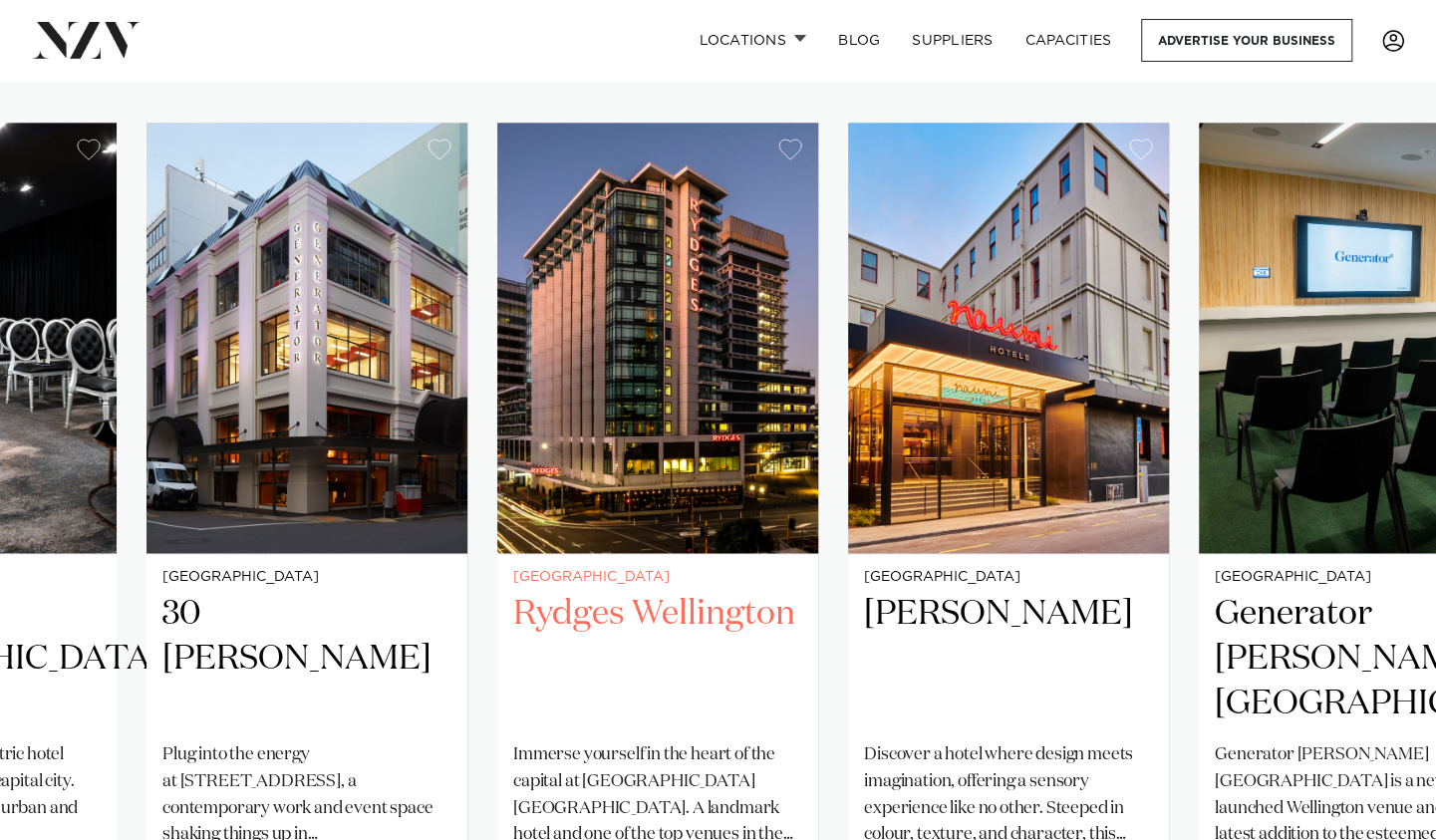 click on "Rydges Wellington" at bounding box center [658, 659] 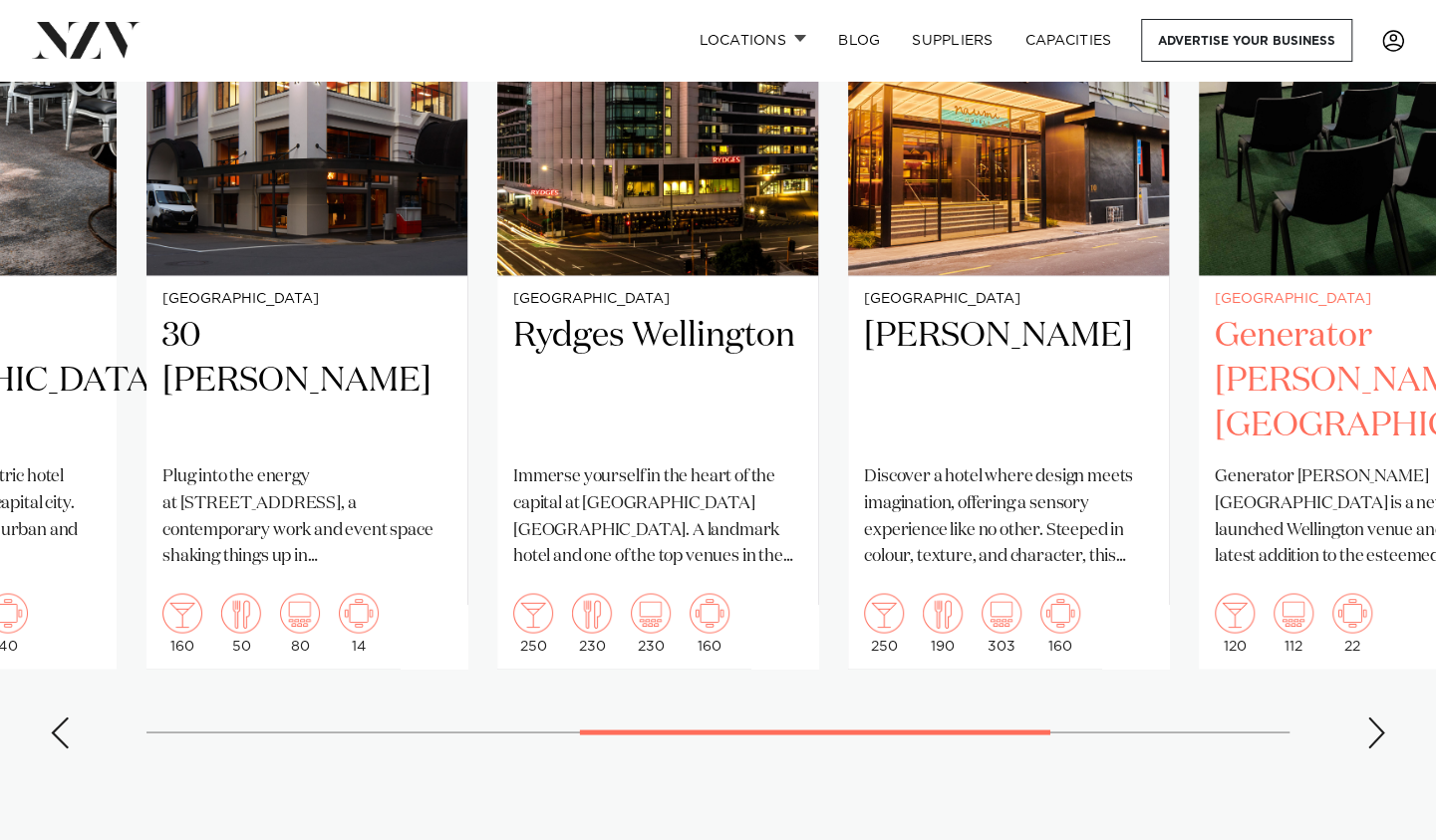 scroll, scrollTop: 1657, scrollLeft: 0, axis: vertical 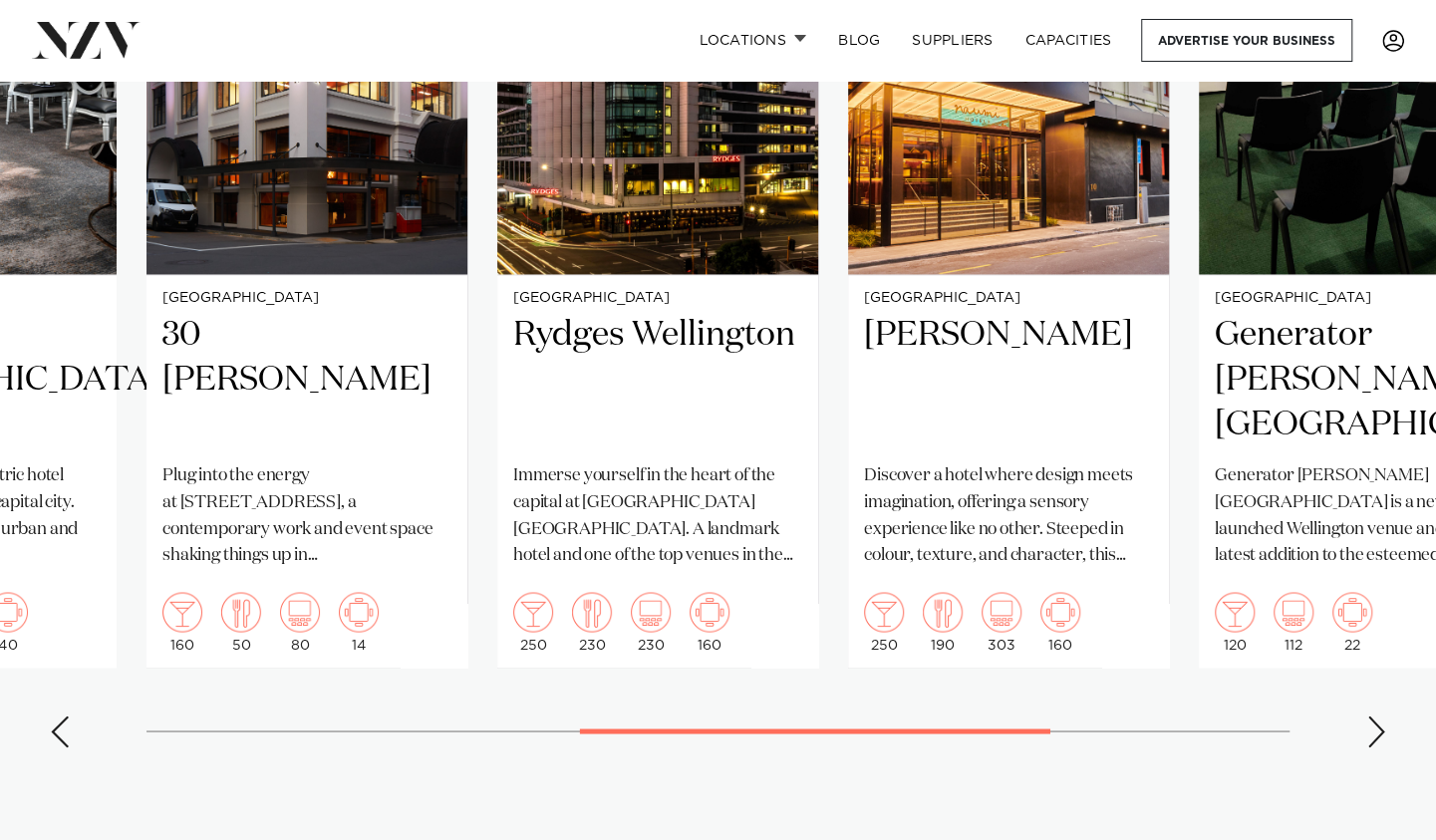 click at bounding box center [1376, 731] 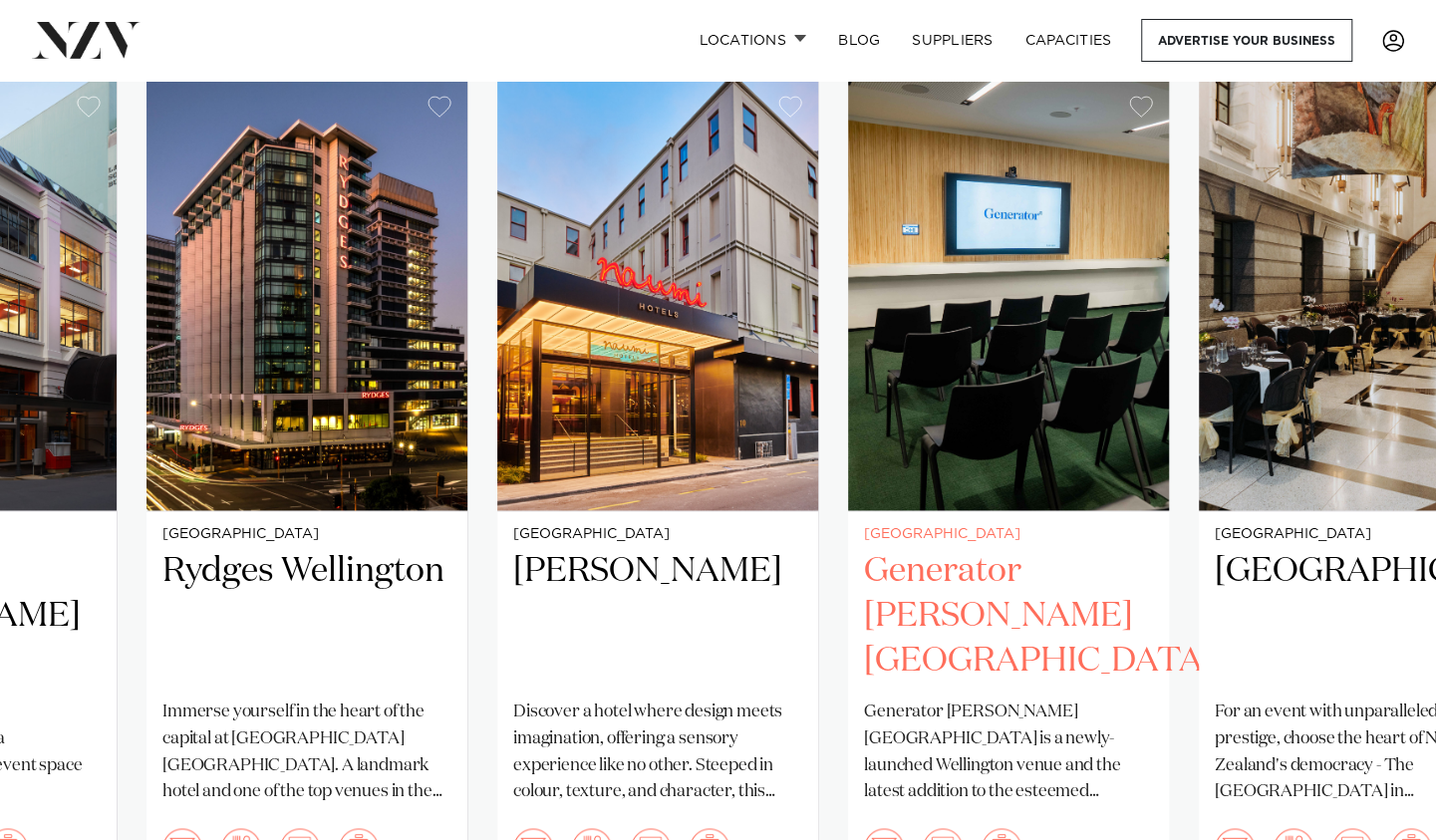 scroll, scrollTop: 1417, scrollLeft: 0, axis: vertical 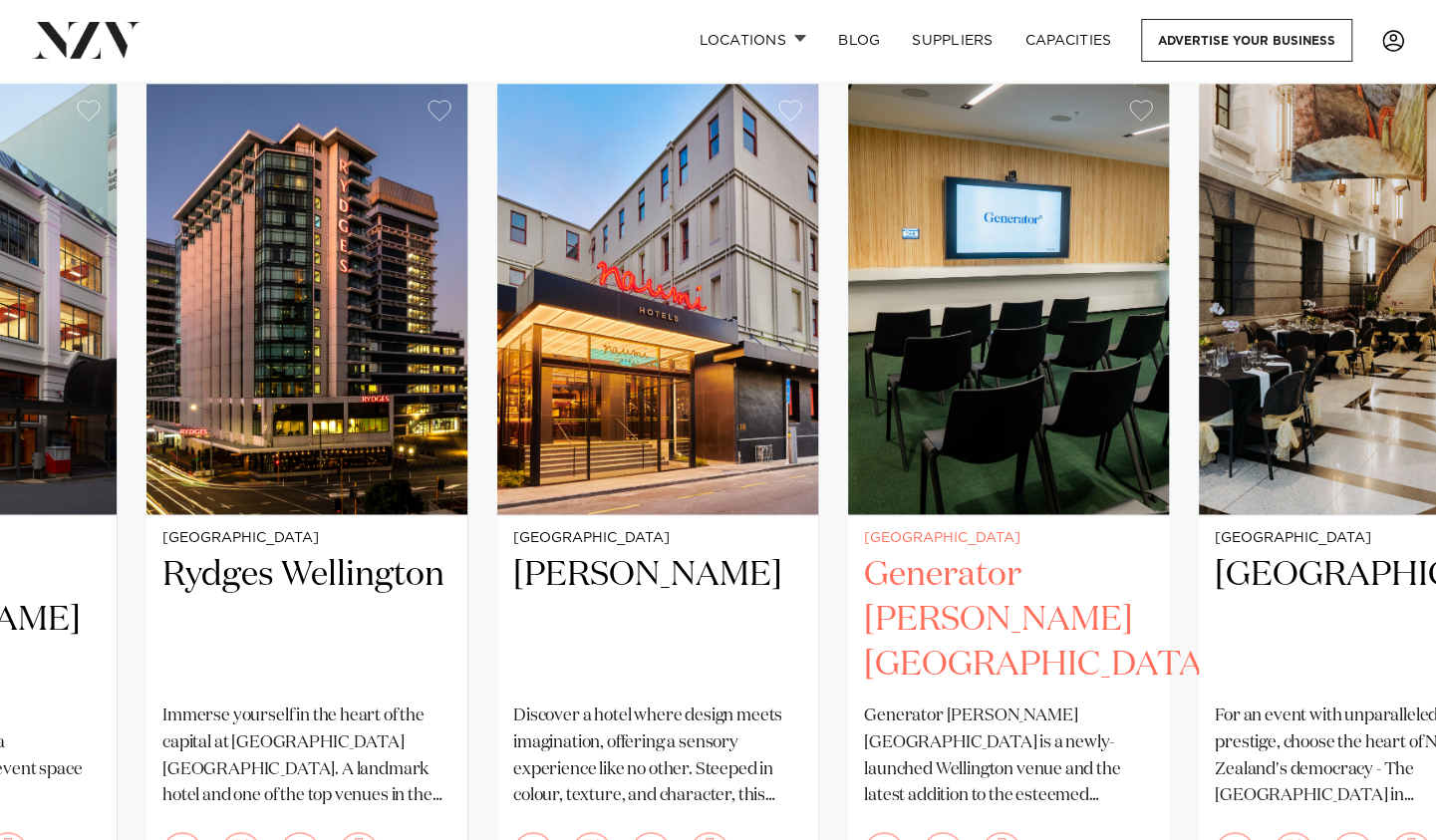 click on "Generator Bowen Campus" at bounding box center (1008, 620) 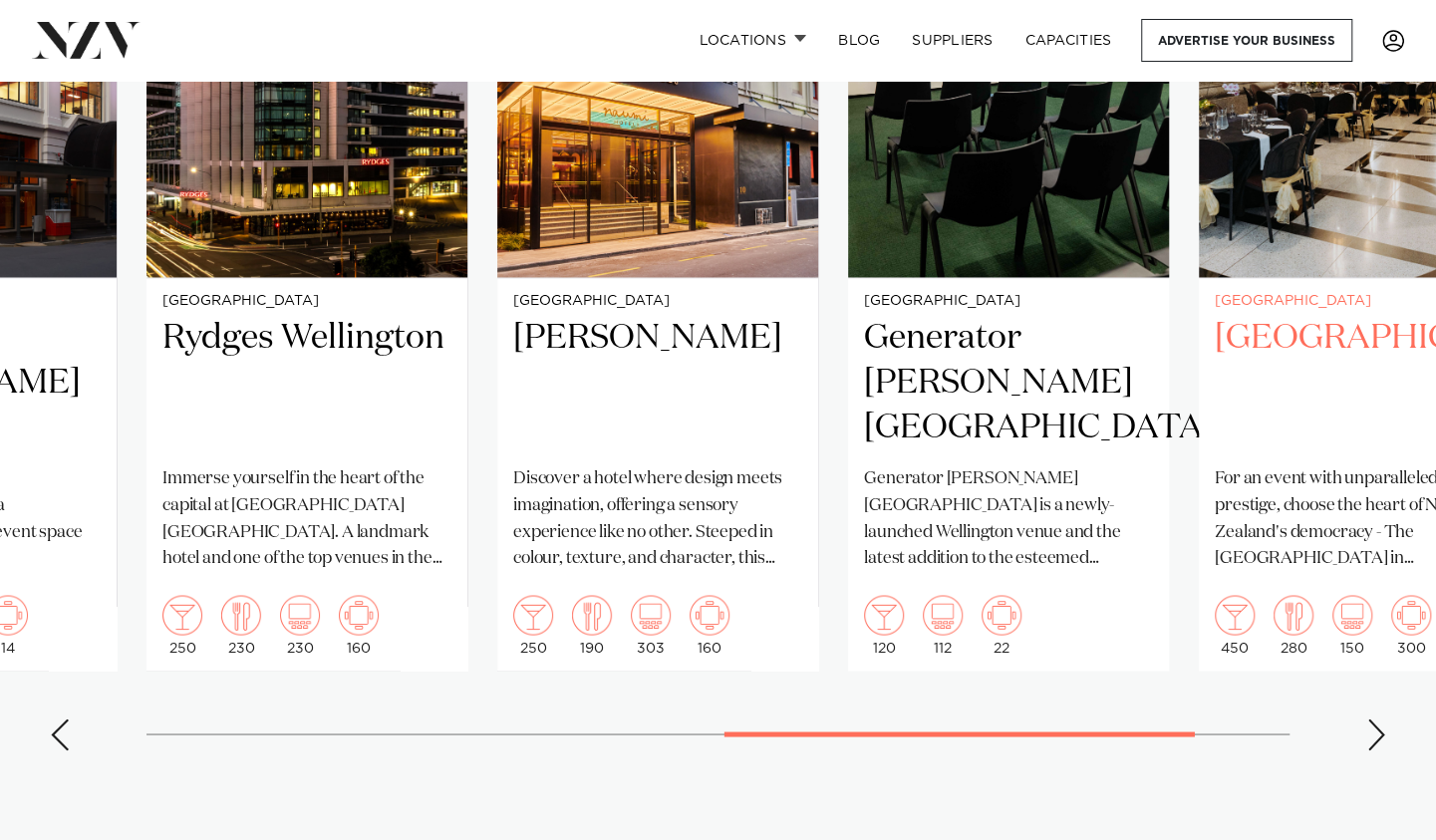 scroll, scrollTop: 1646, scrollLeft: 0, axis: vertical 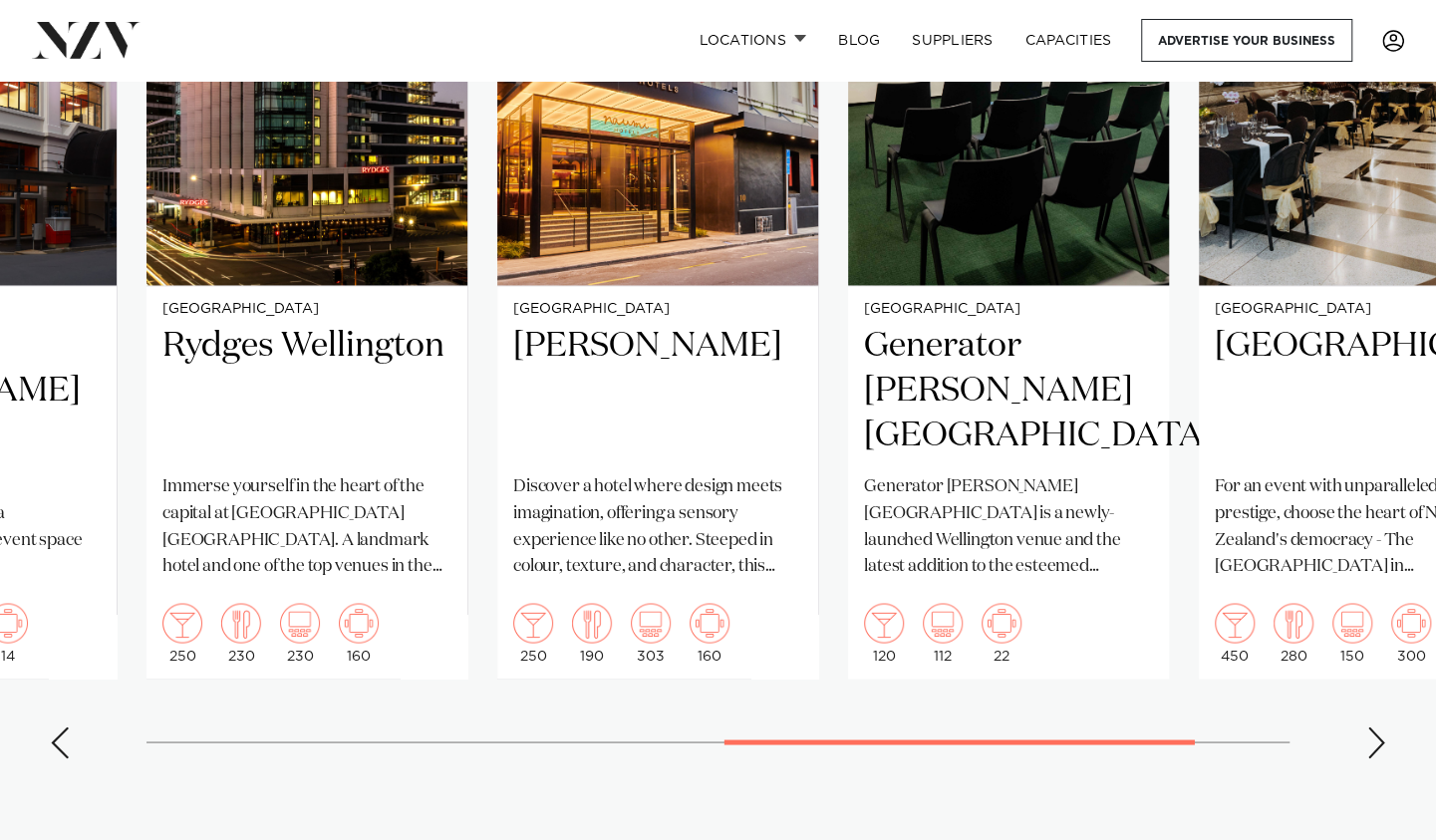 click at bounding box center [1376, 742] 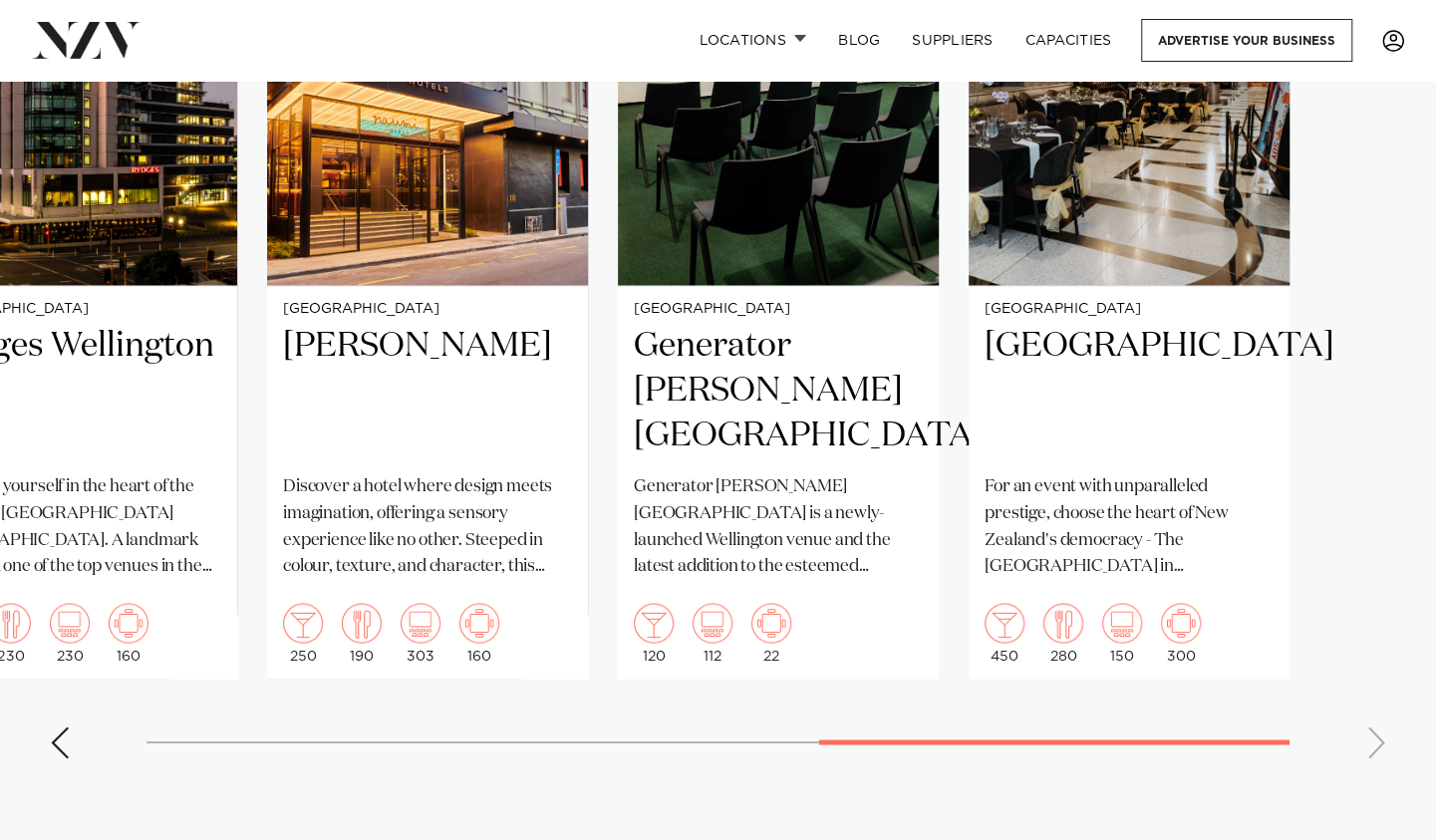 click on "Wellington
Rydges Wellington Airport
Save time and skip to the good part at Rydges Wellington Airport. Situated at the Wellington Airport terminal, Rydges is the most accessible and comprehensive conference venue for guests flying in from out of town.
300
160
120
80
Wellington" at bounding box center (718, 314) 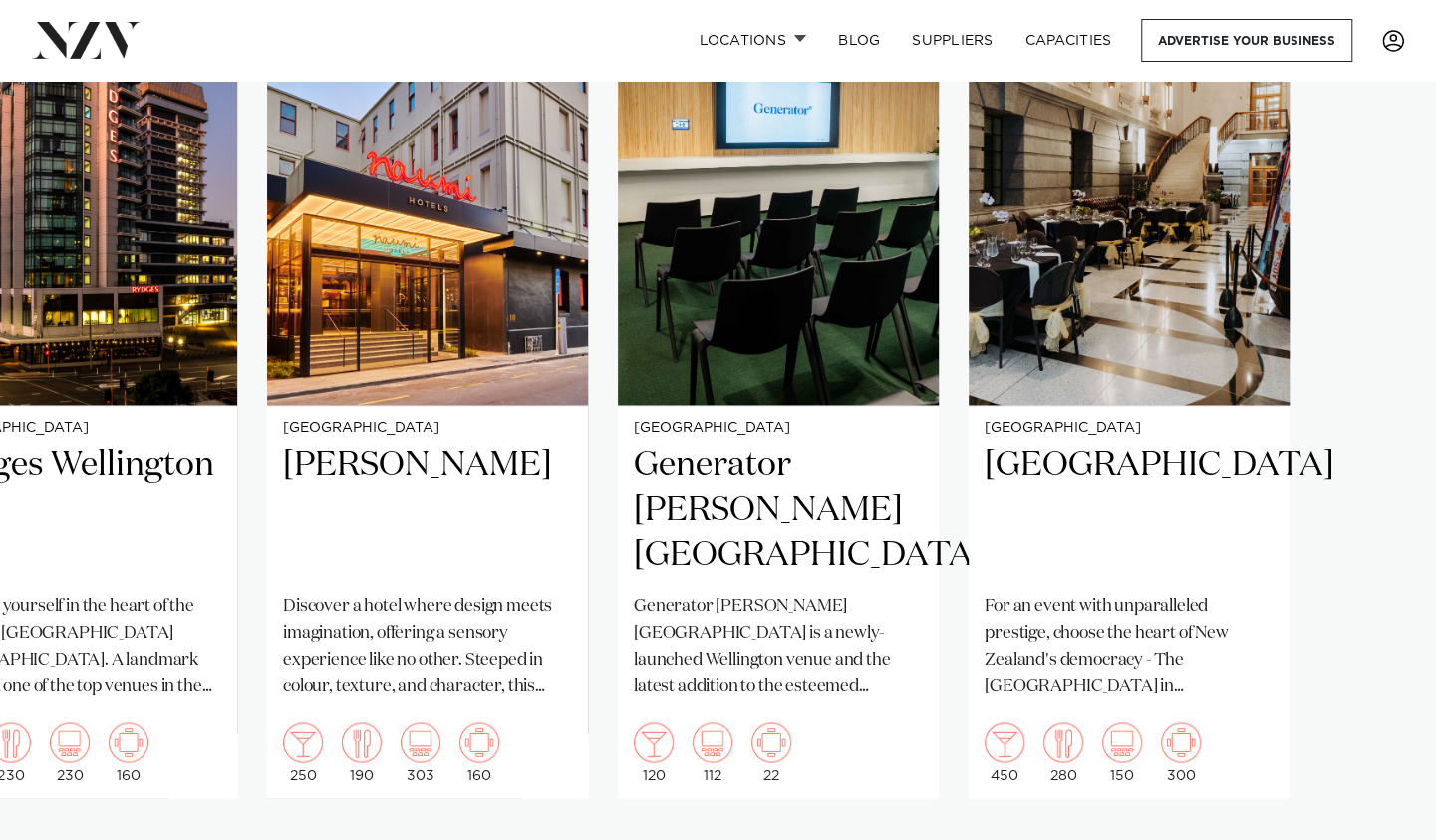 scroll, scrollTop: 1519, scrollLeft: 0, axis: vertical 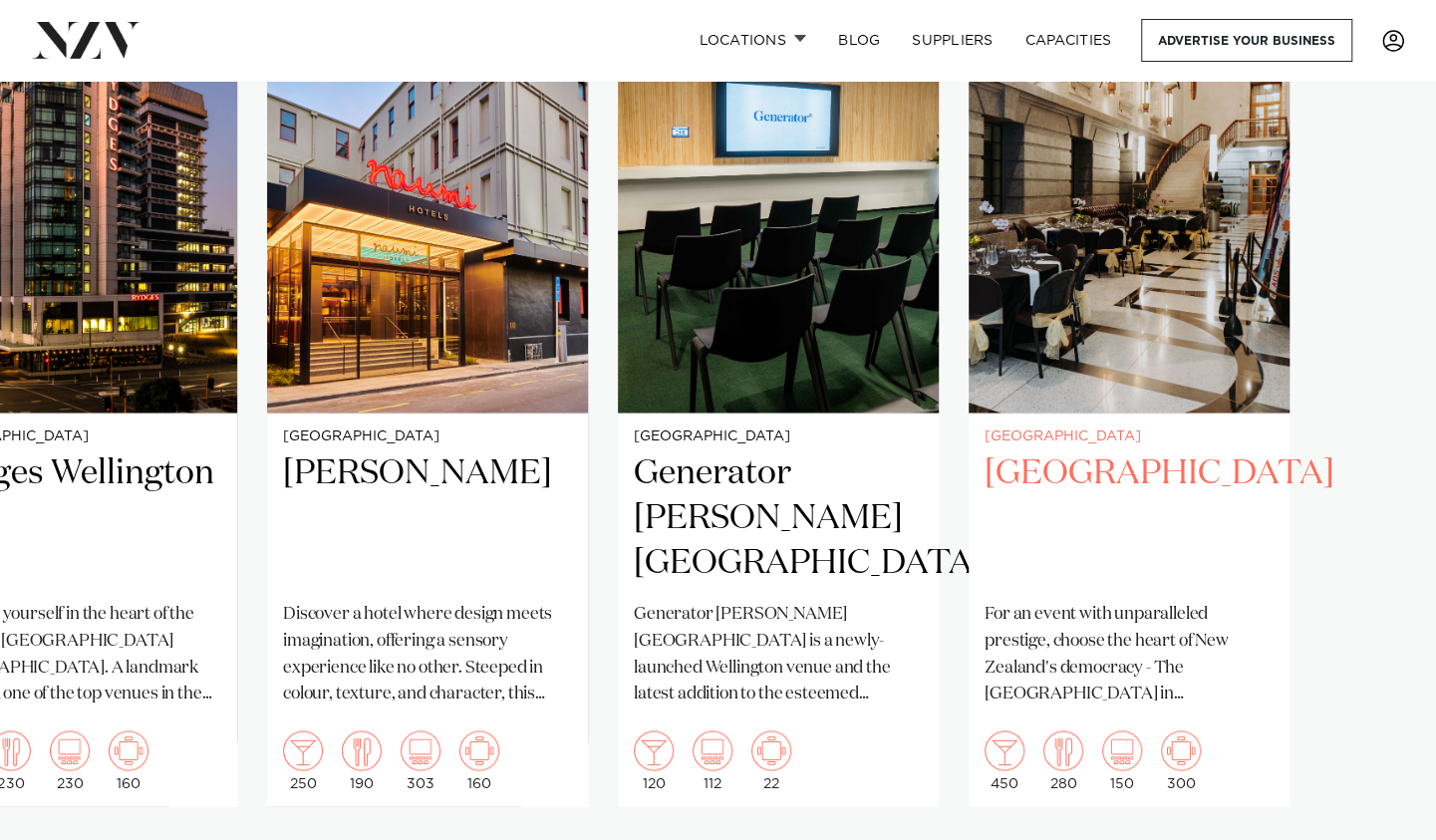 click on "[GEOGRAPHIC_DATA]" at bounding box center (1129, 518) 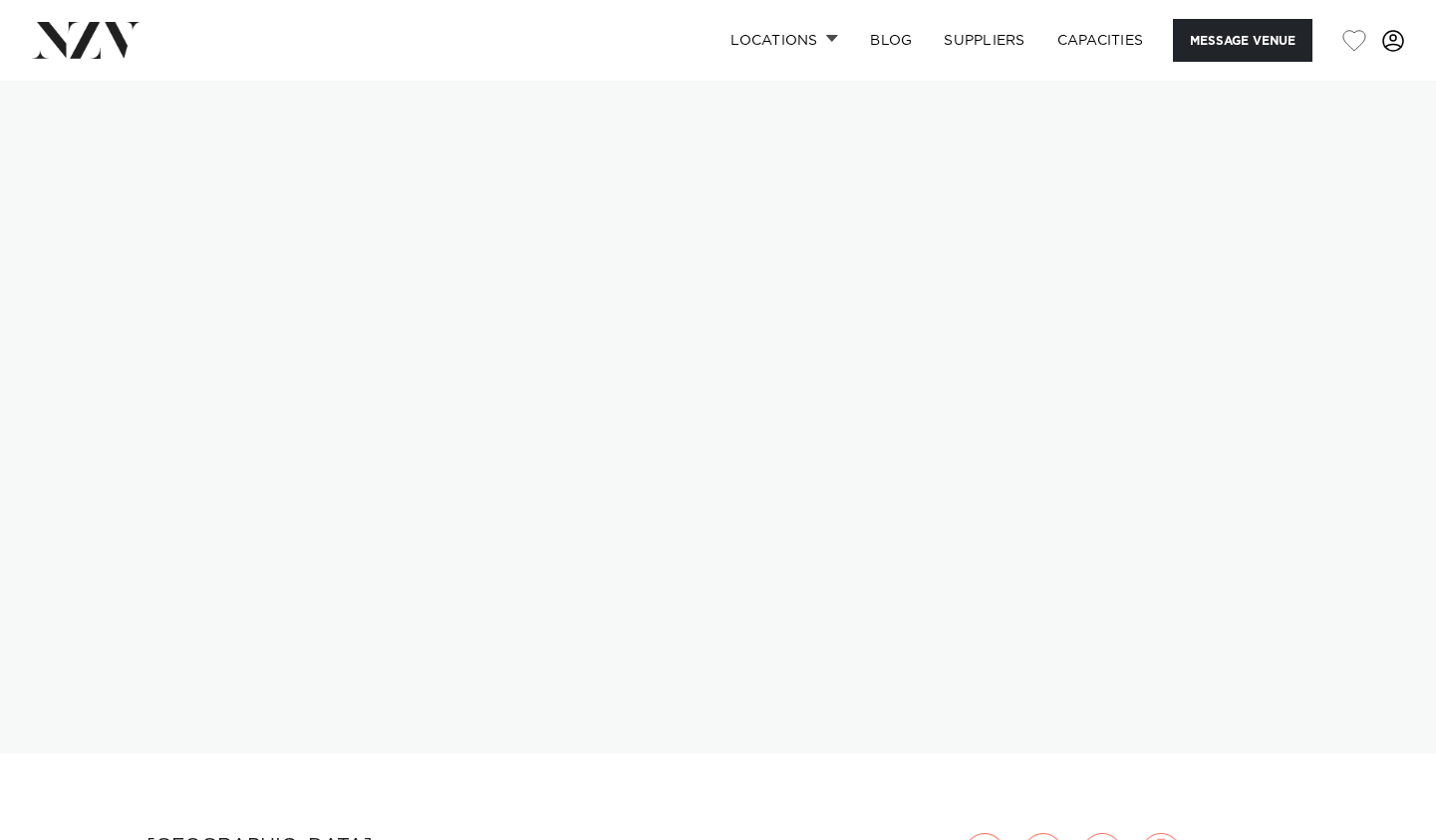 scroll, scrollTop: 0, scrollLeft: 0, axis: both 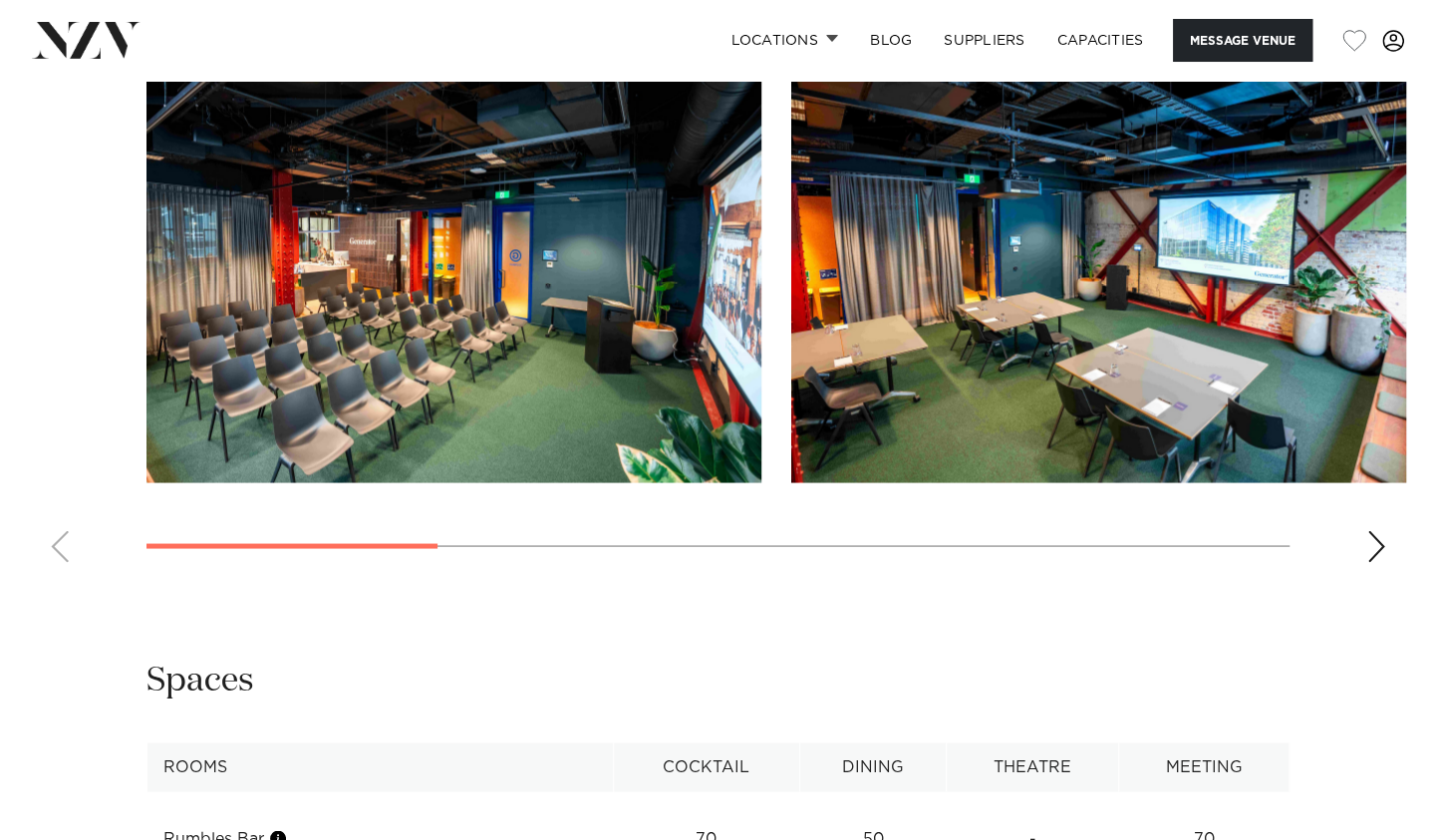 click at bounding box center (1376, 546) 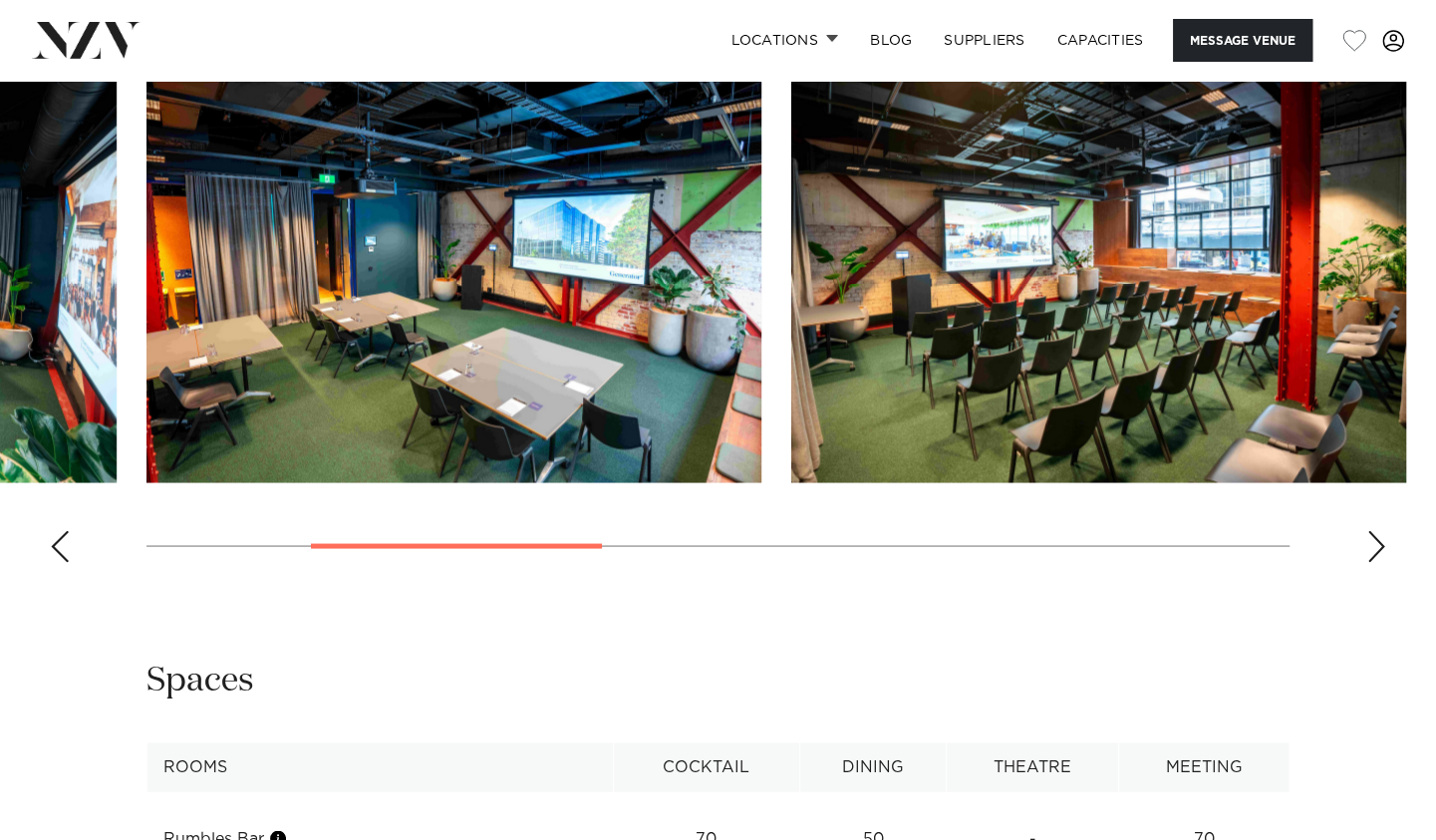 click at bounding box center [1376, 546] 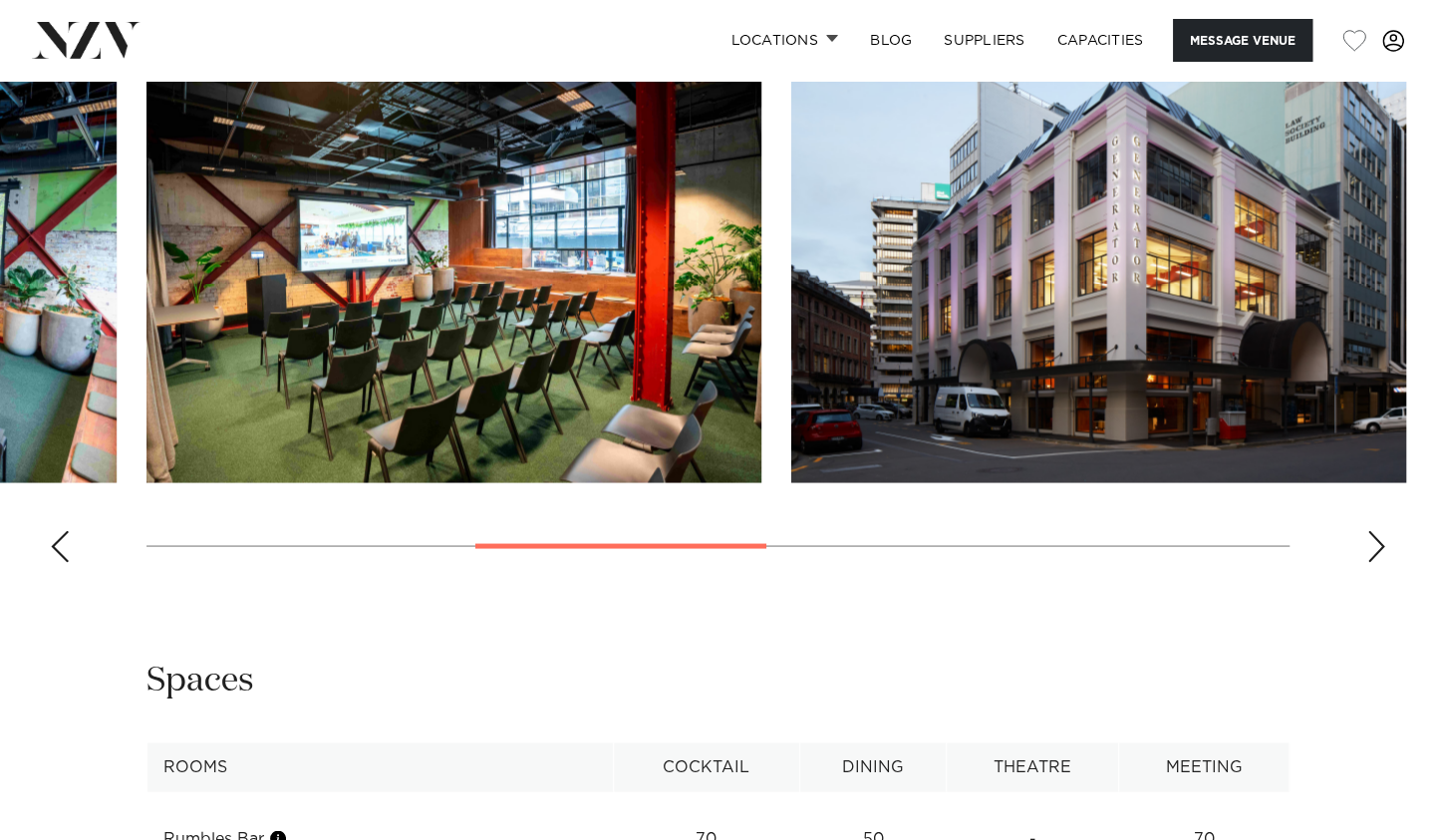 click at bounding box center (1376, 546) 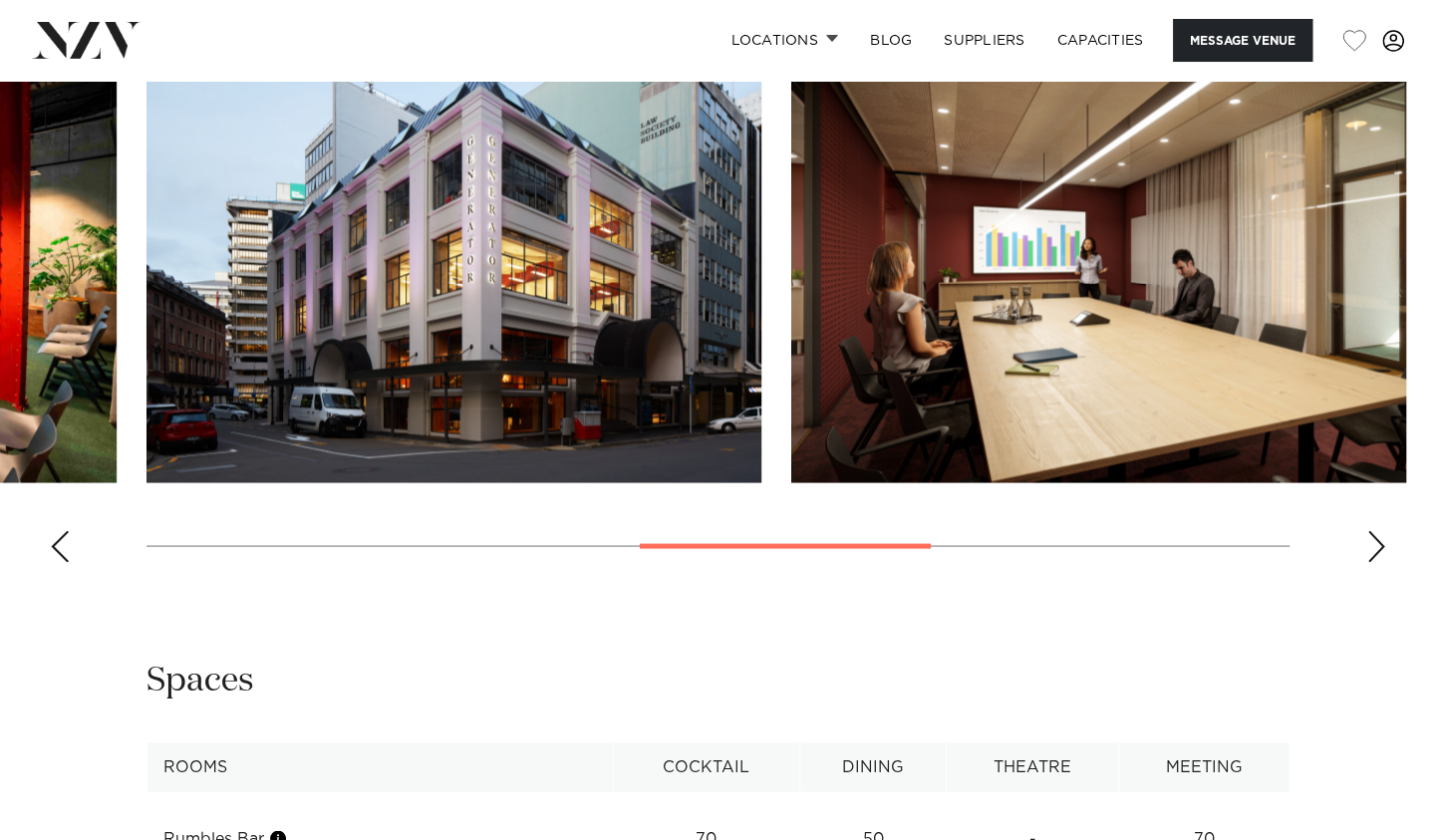 click at bounding box center [1376, 546] 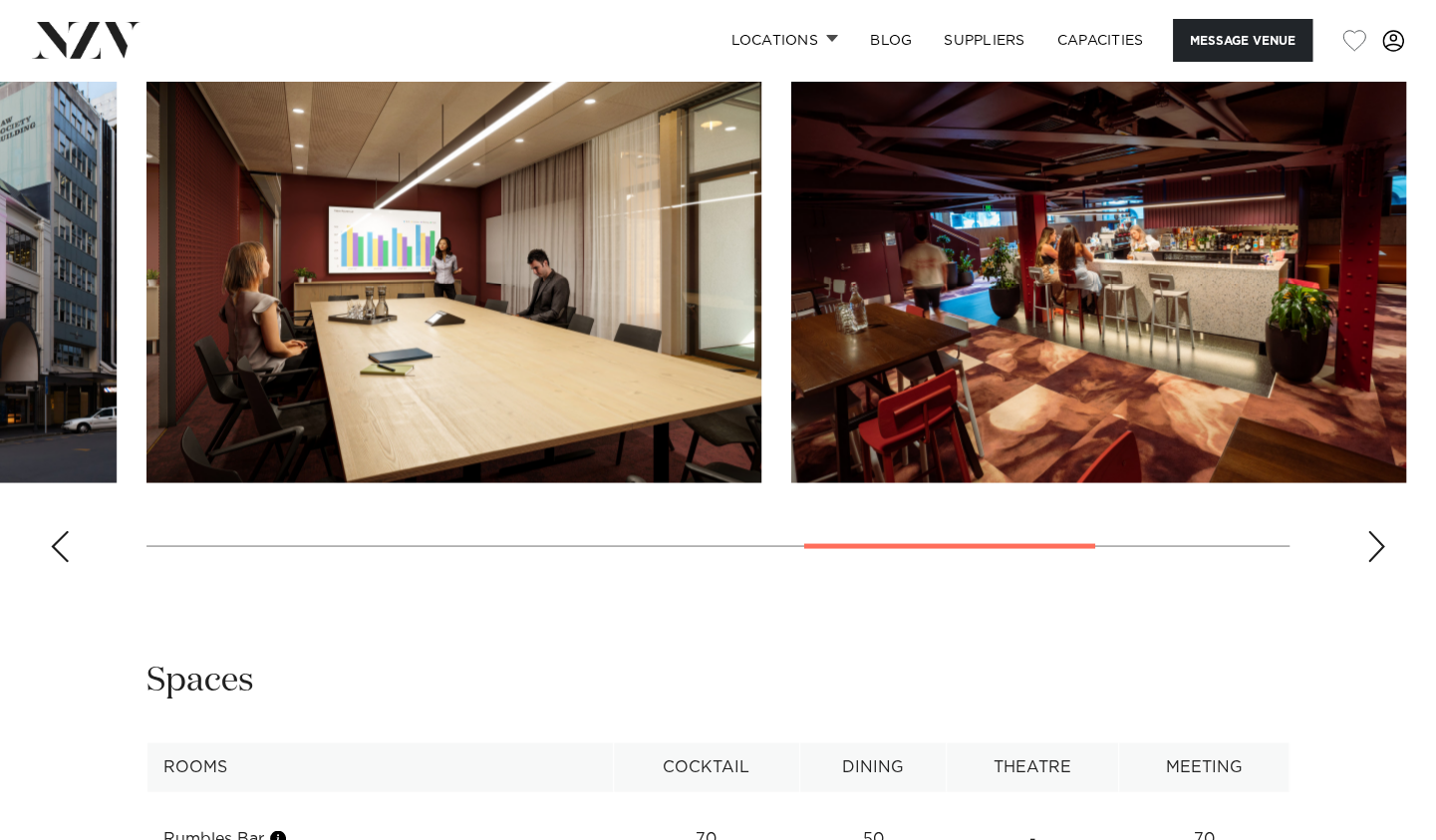 click at bounding box center (1376, 546) 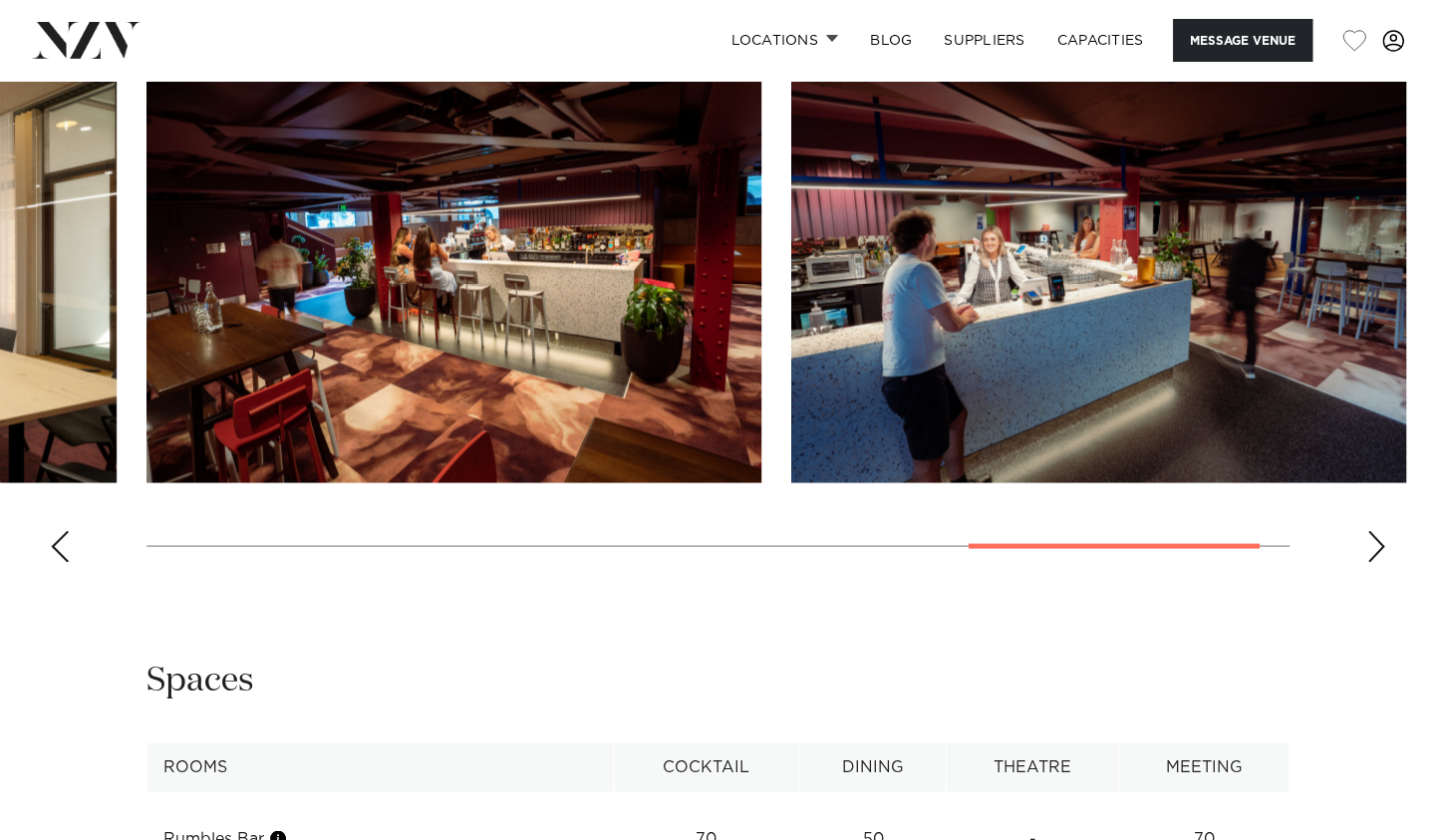click at bounding box center (1376, 546) 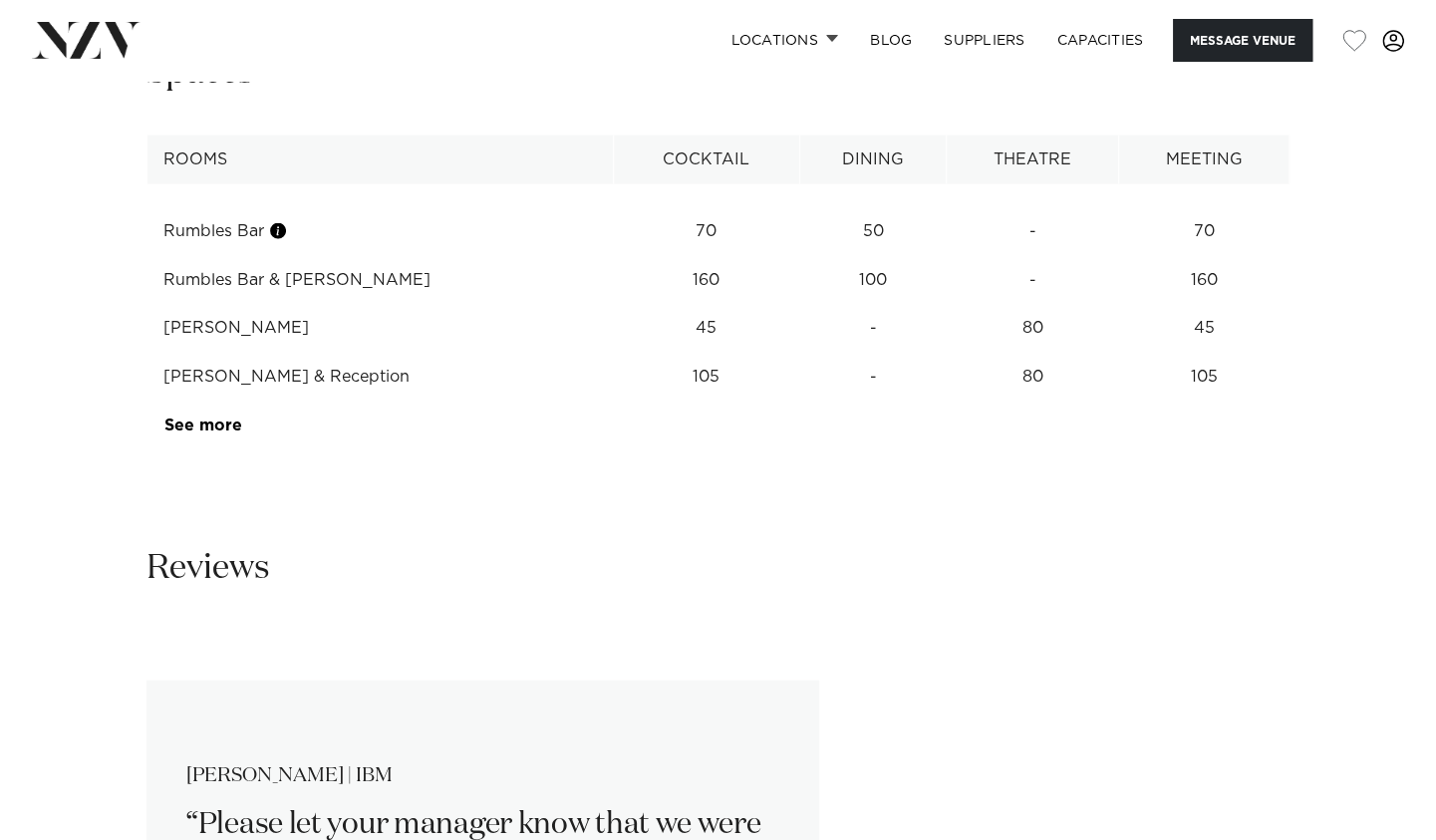 scroll, scrollTop: 2508, scrollLeft: 0, axis: vertical 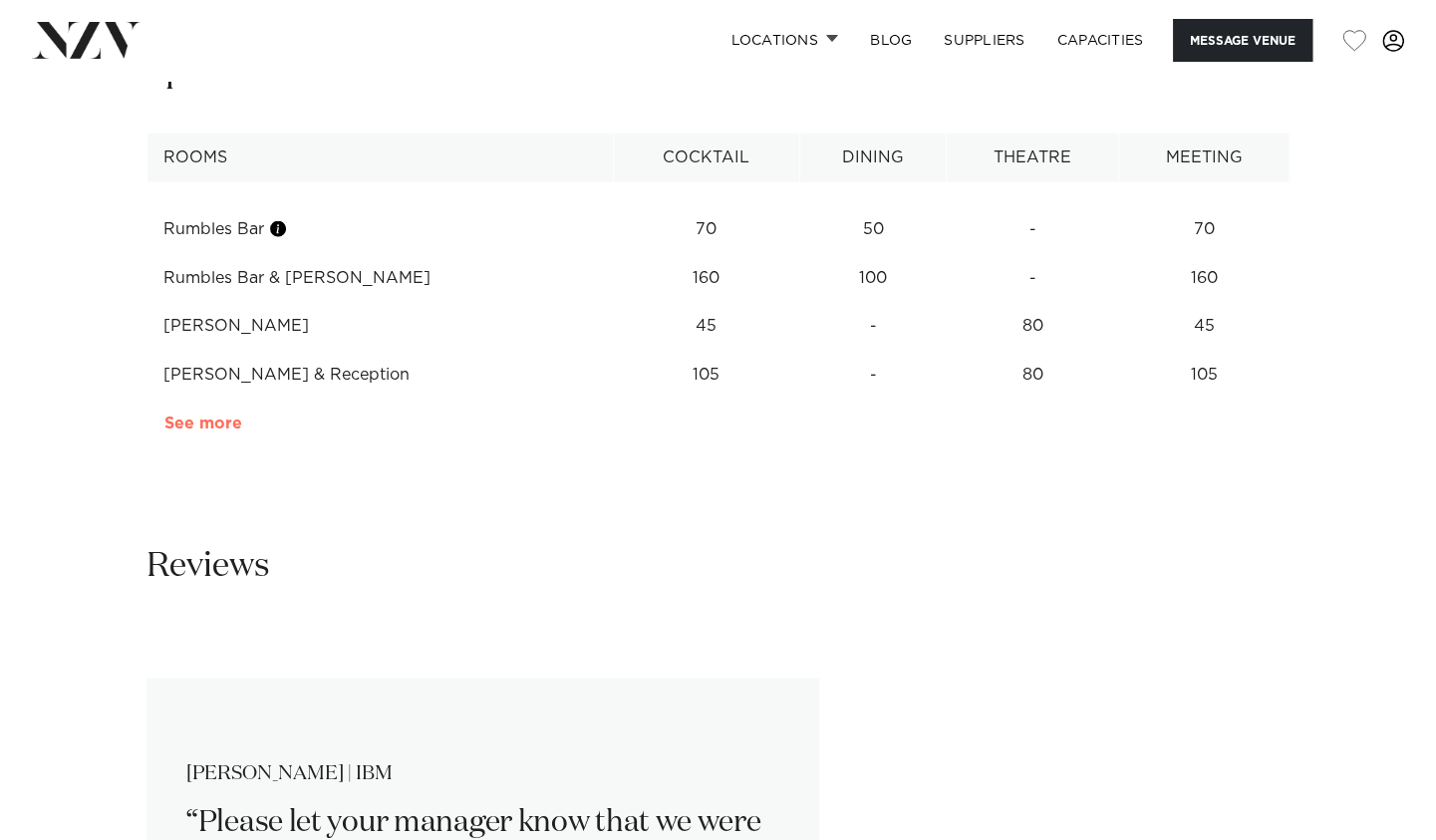 click on "See more" at bounding box center (242, 423) 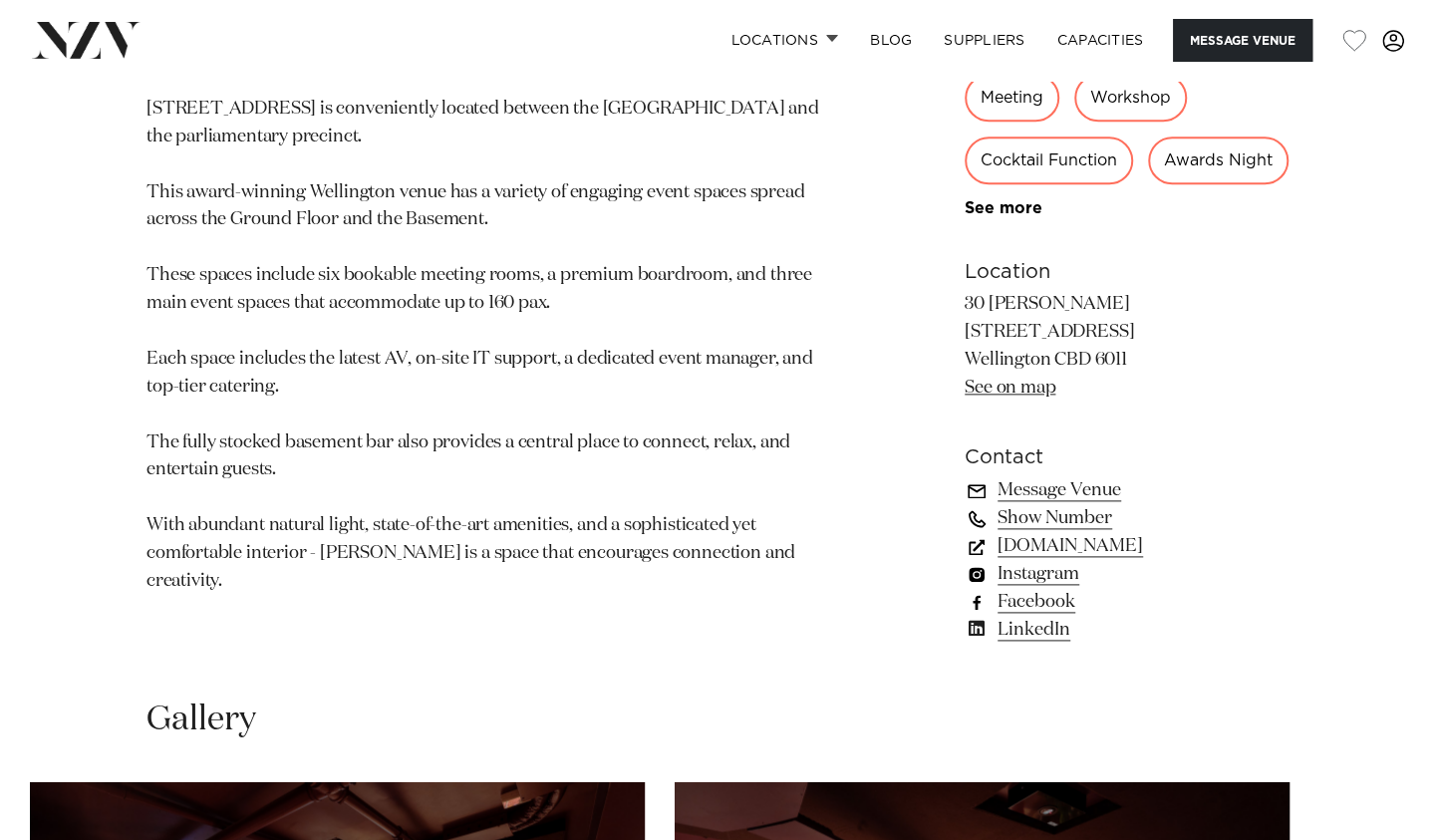 scroll, scrollTop: 1148, scrollLeft: 0, axis: vertical 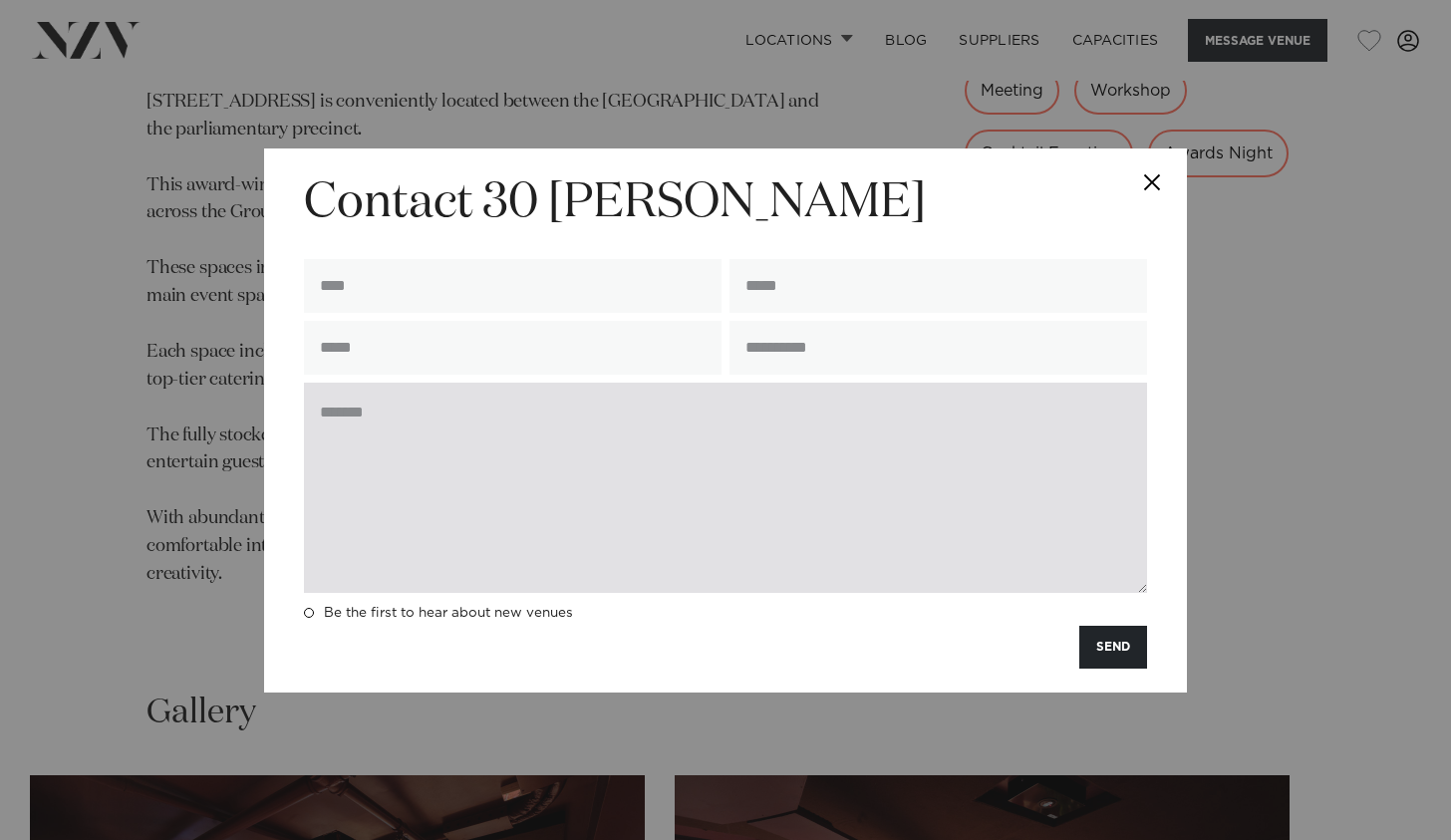 paste on "**********" 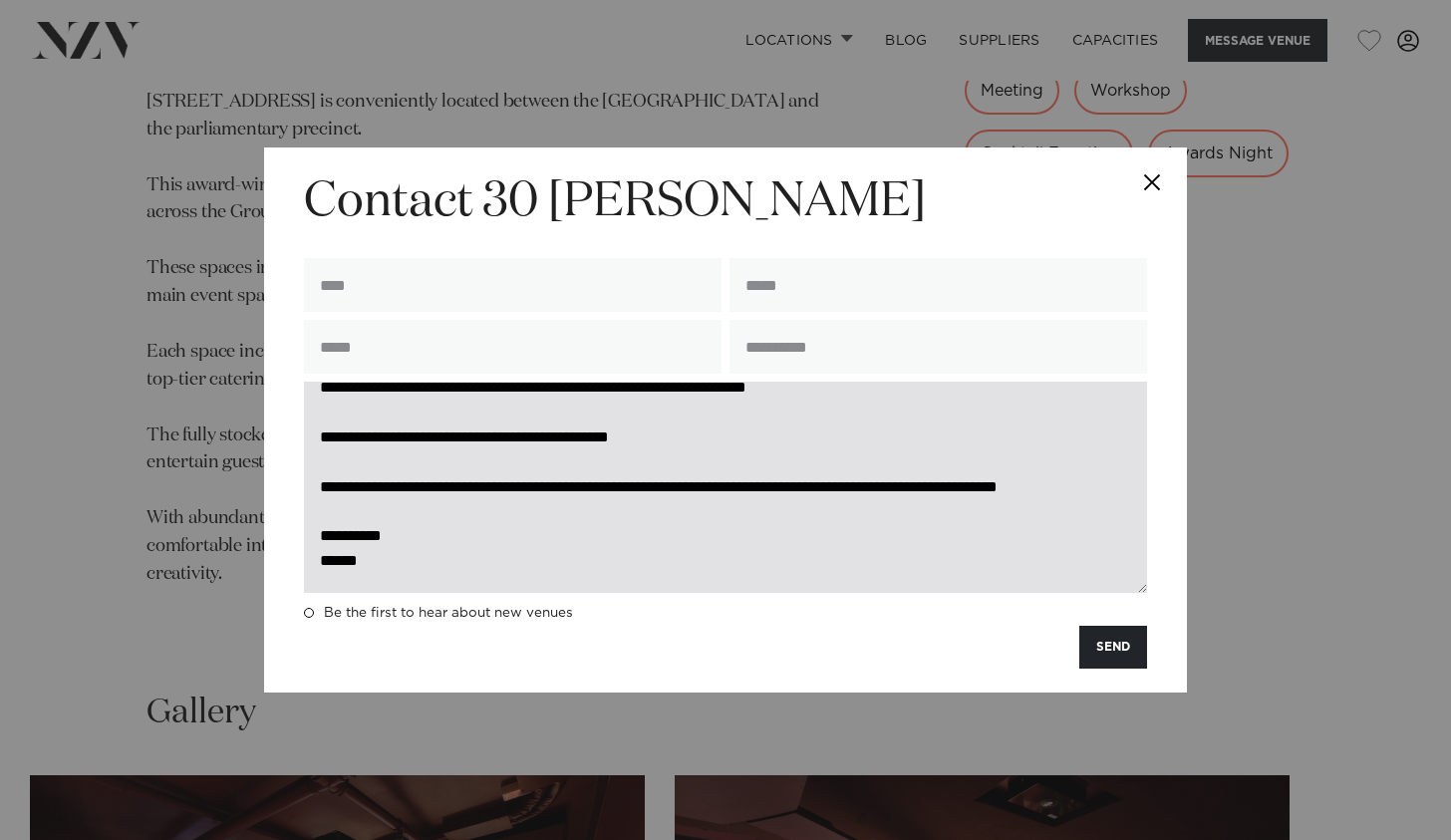 scroll, scrollTop: 212, scrollLeft: 0, axis: vertical 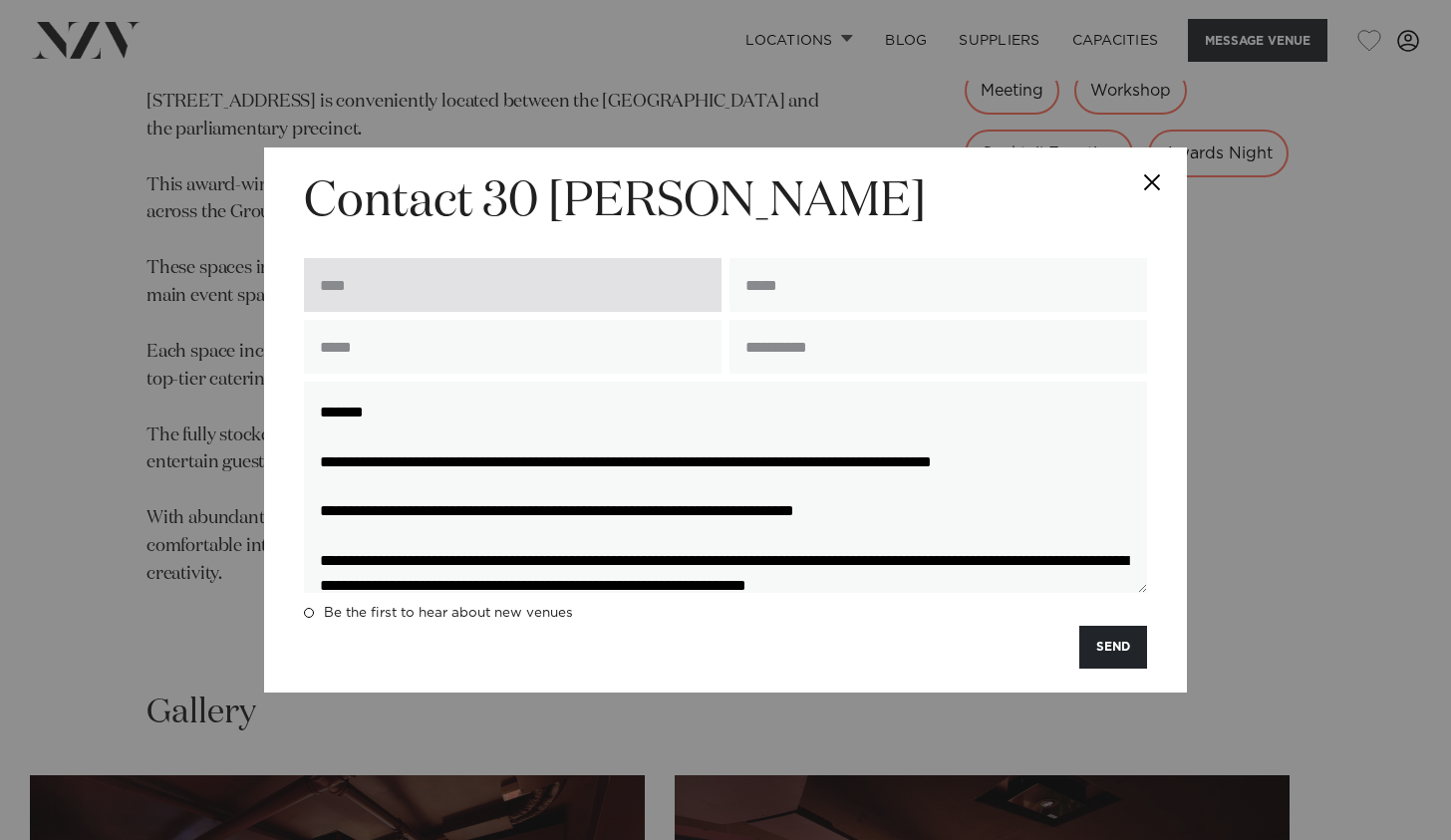 type on "**********" 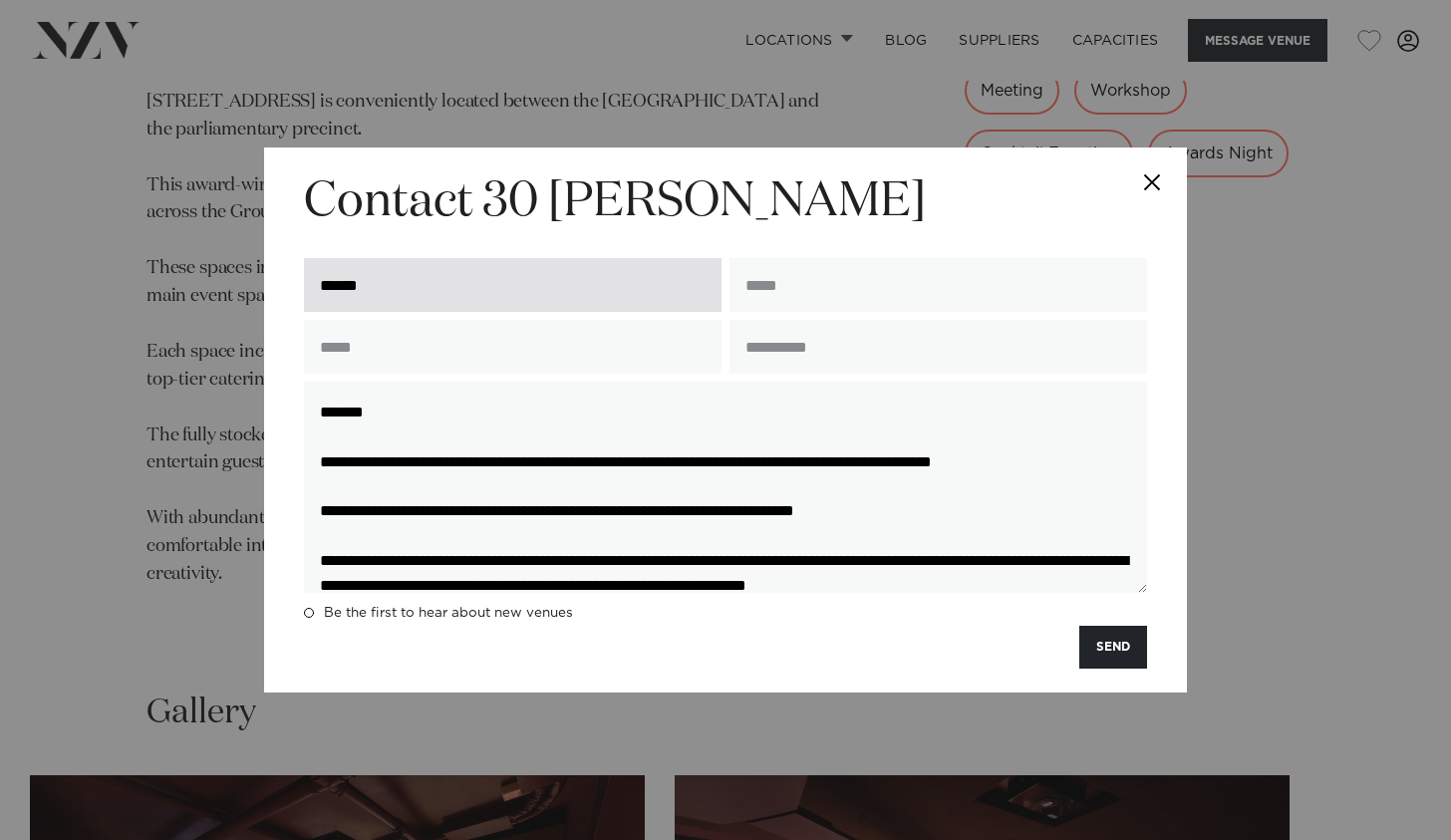 type on "**********" 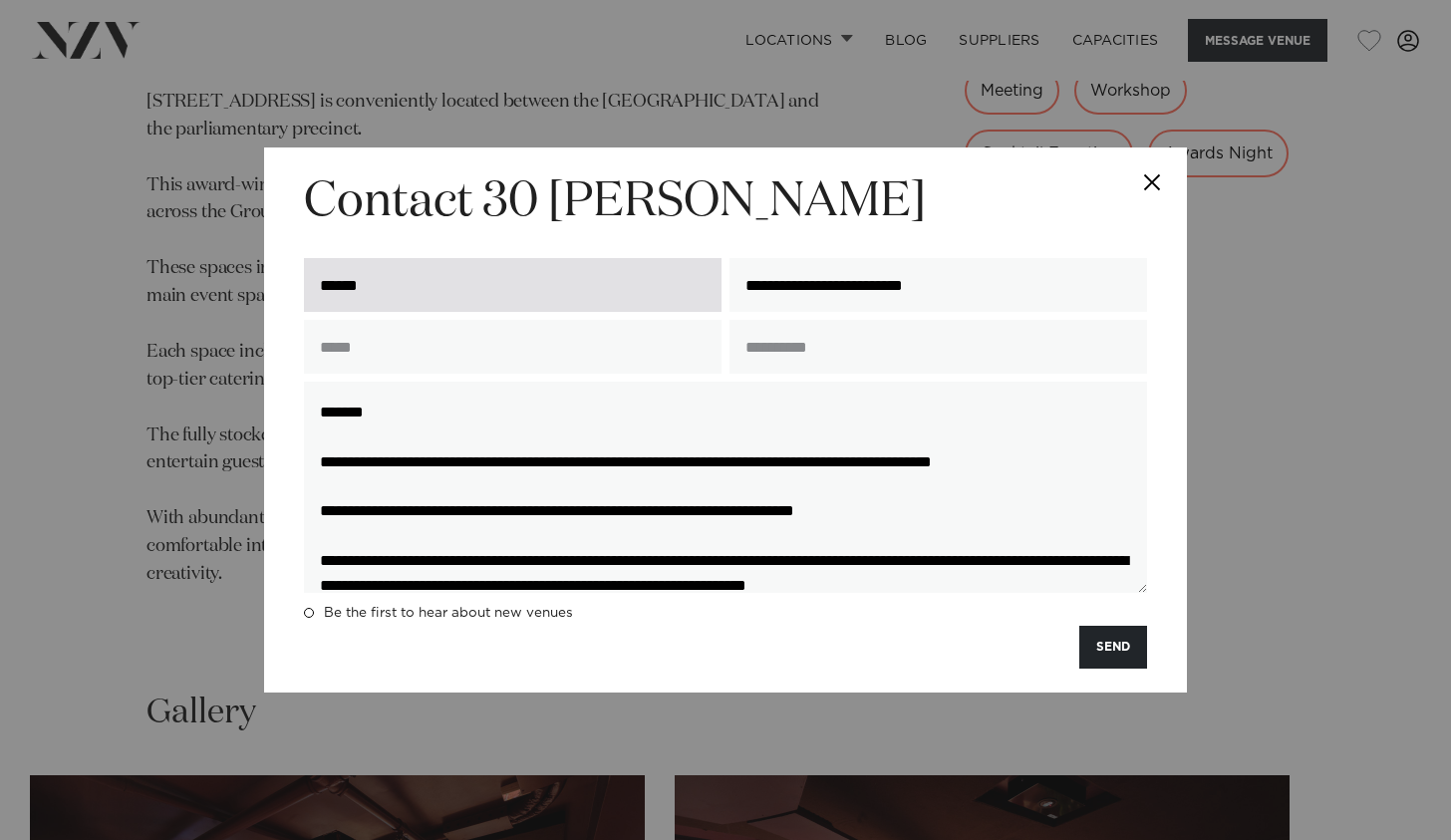 type on "**********" 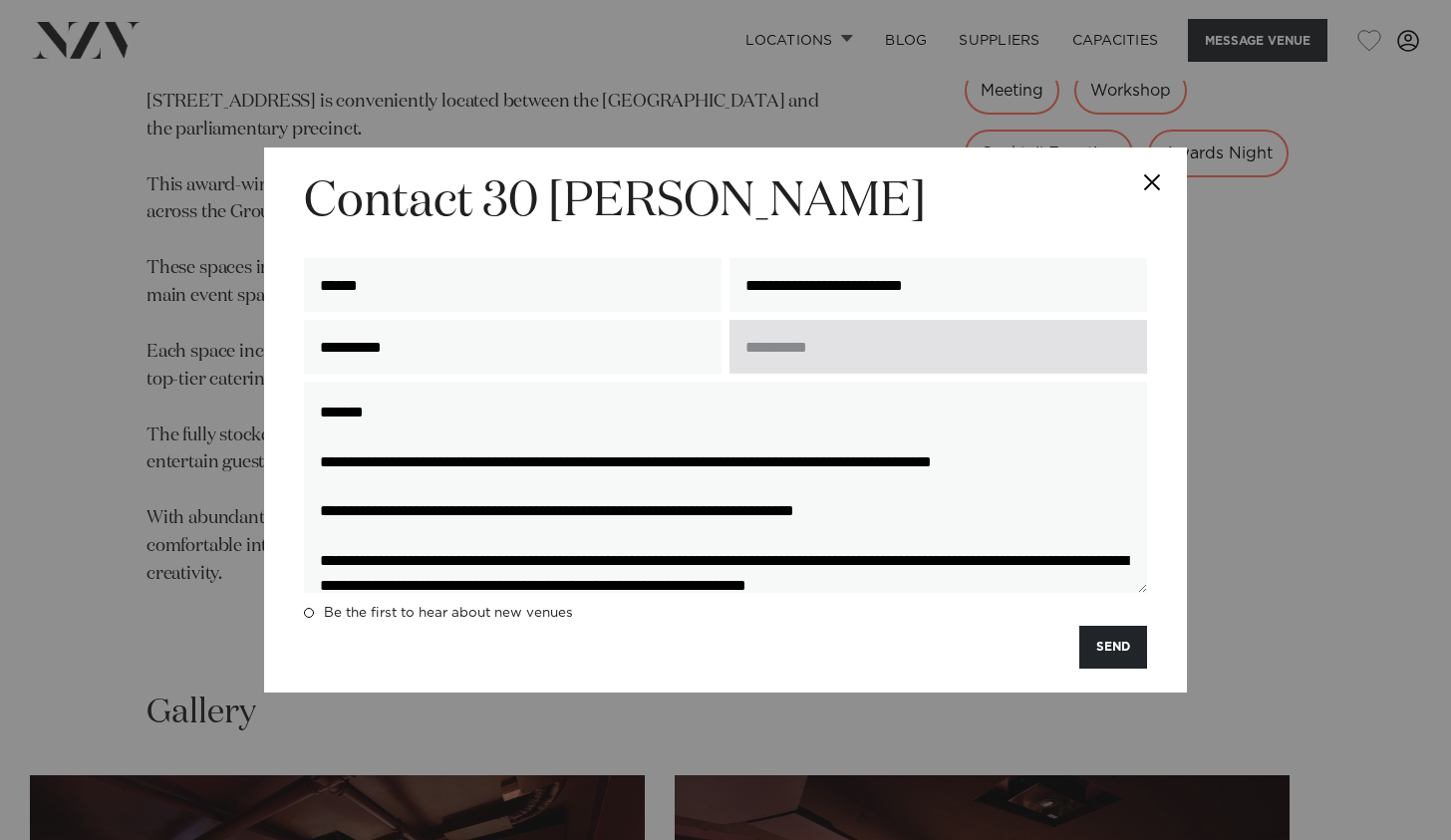 click at bounding box center [938, 347] 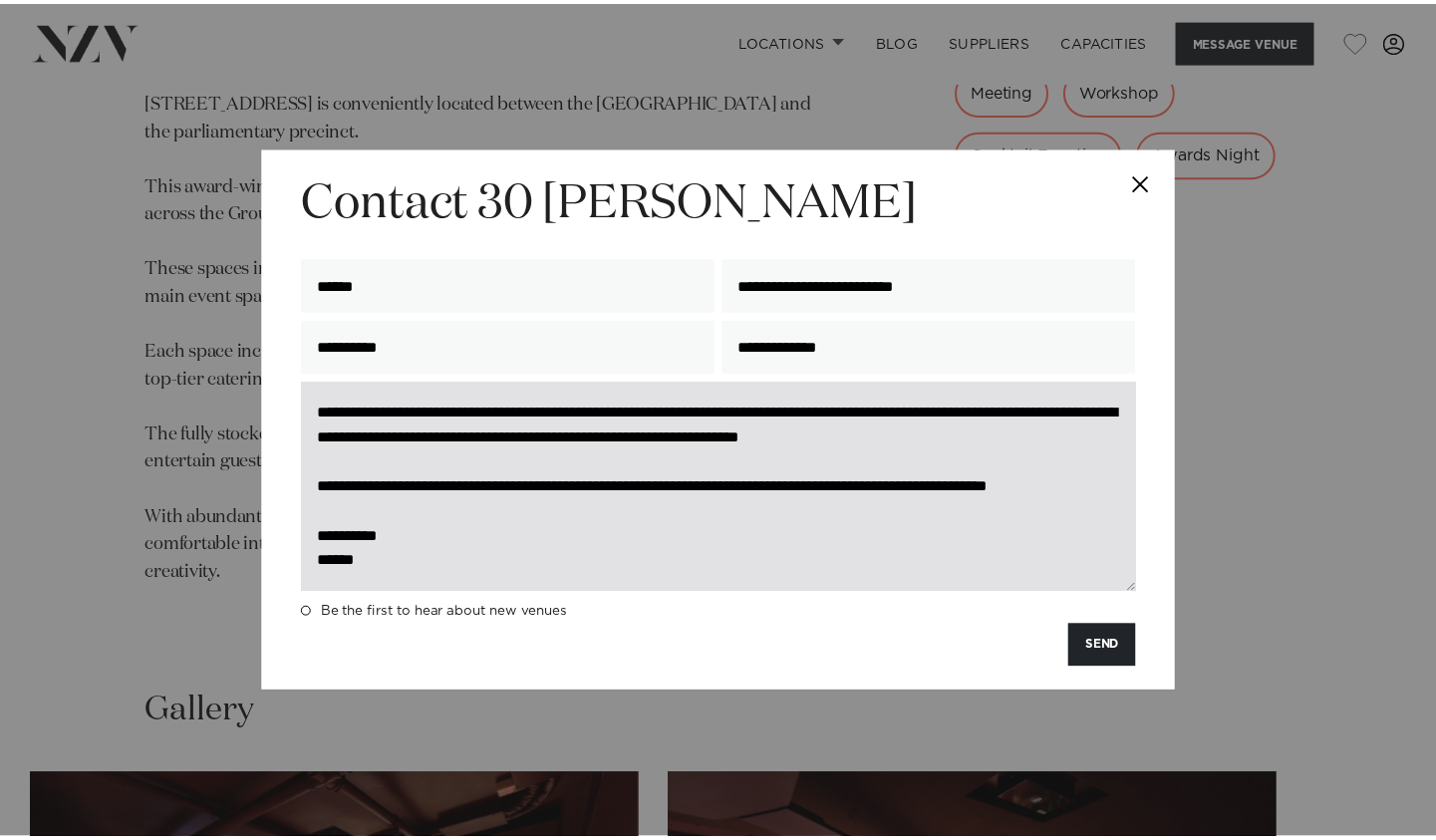 scroll, scrollTop: 247, scrollLeft: 0, axis: vertical 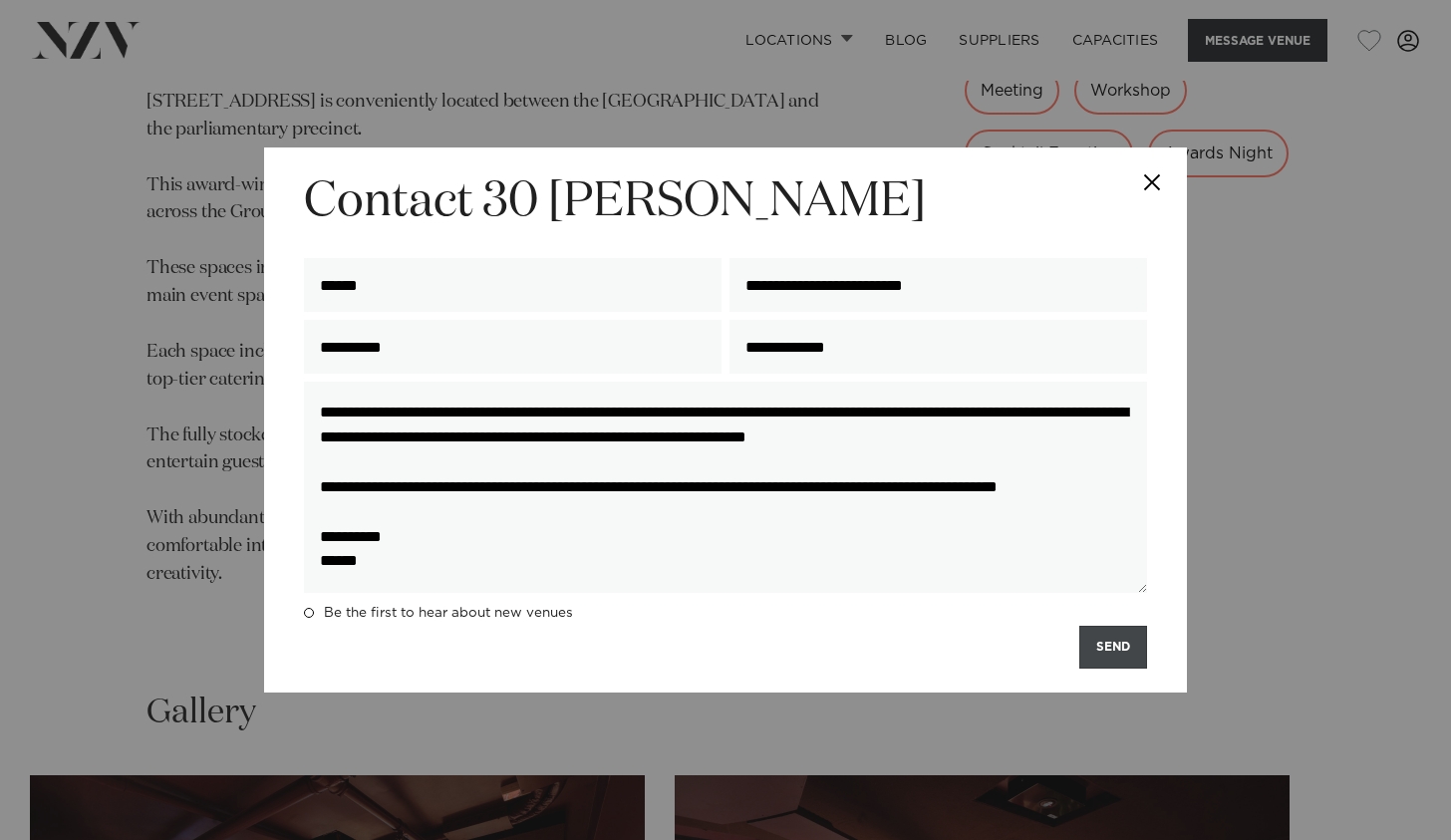 type on "**********" 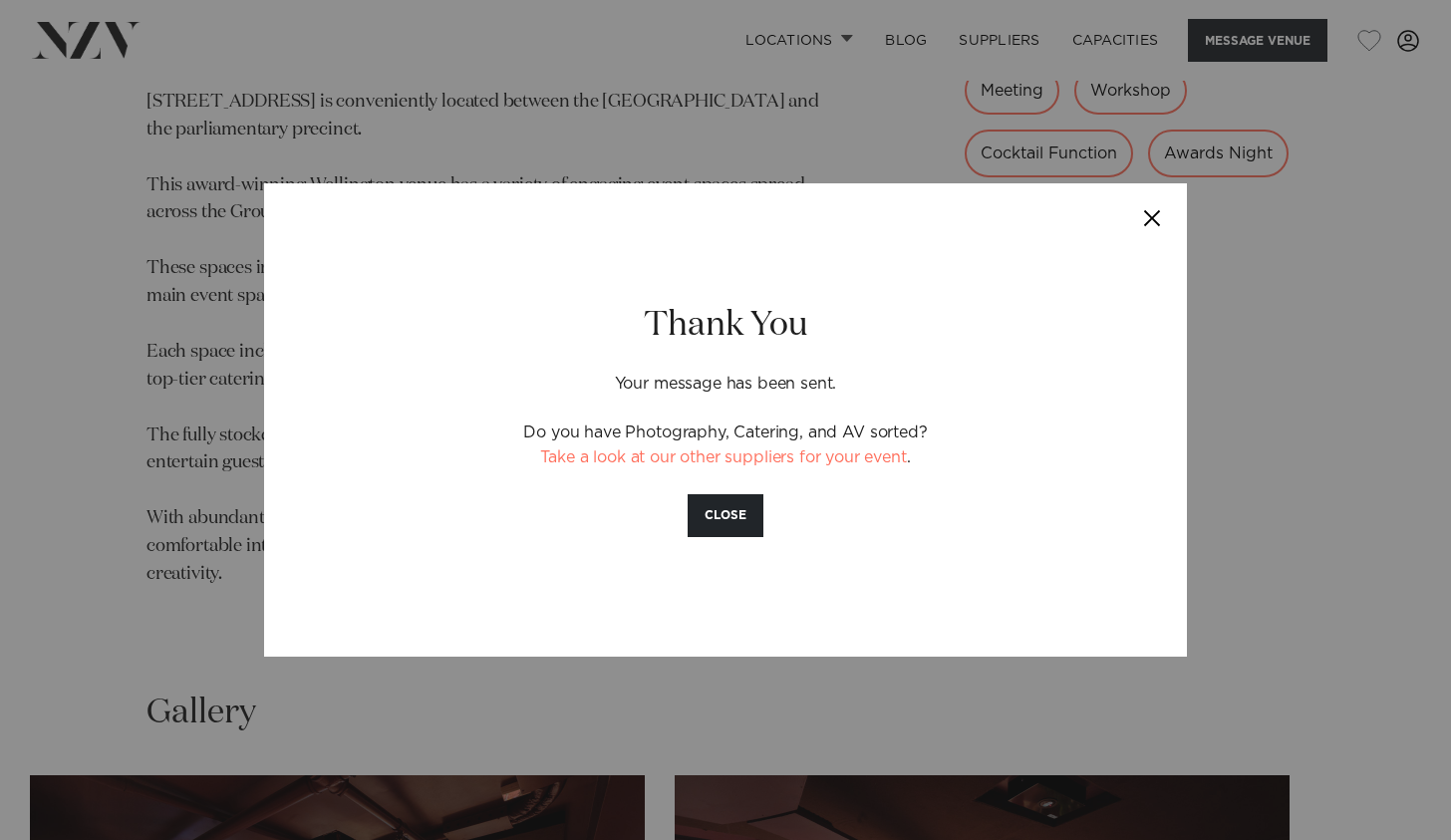 click at bounding box center (1152, 218) 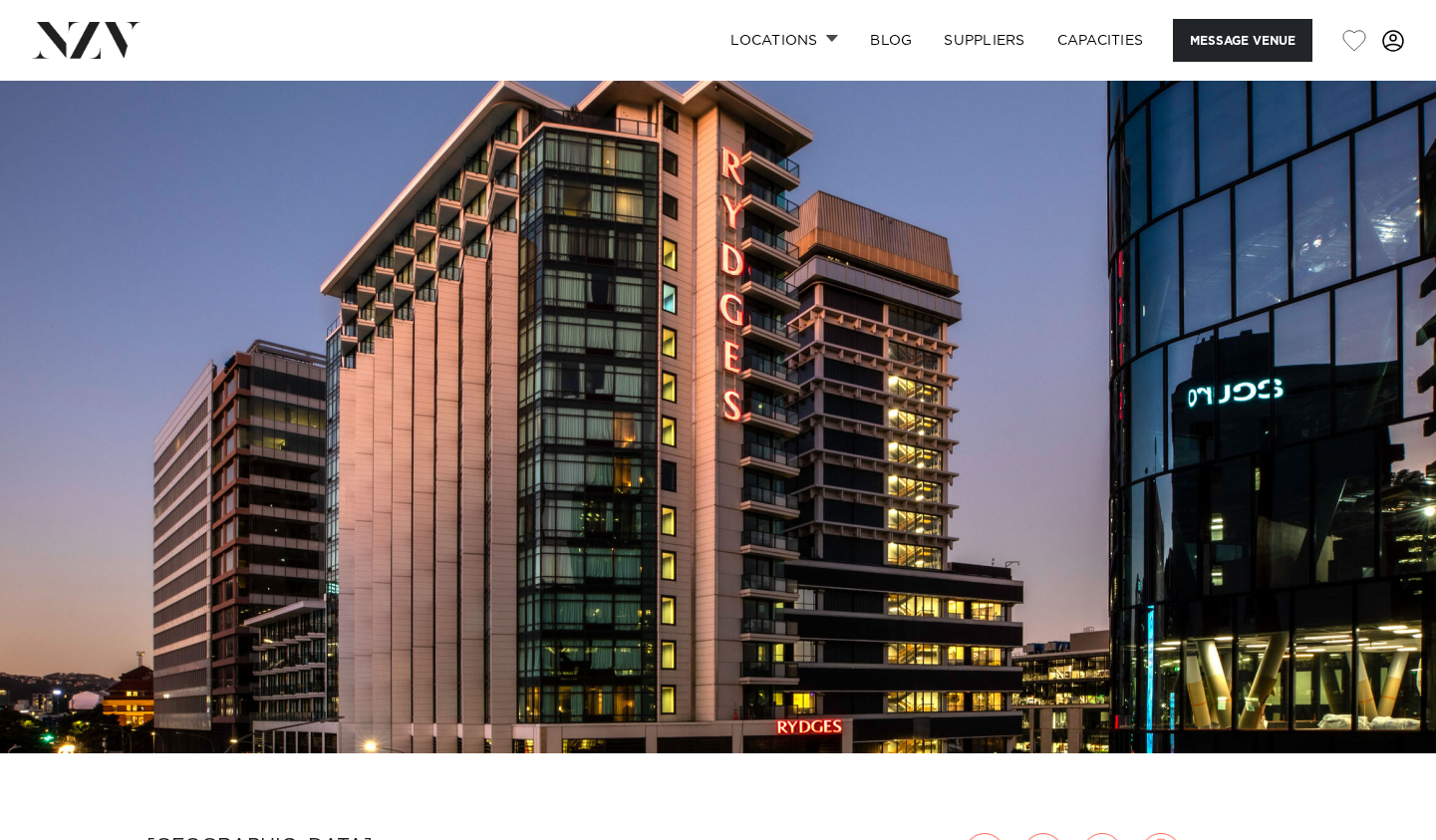 scroll, scrollTop: 0, scrollLeft: 0, axis: both 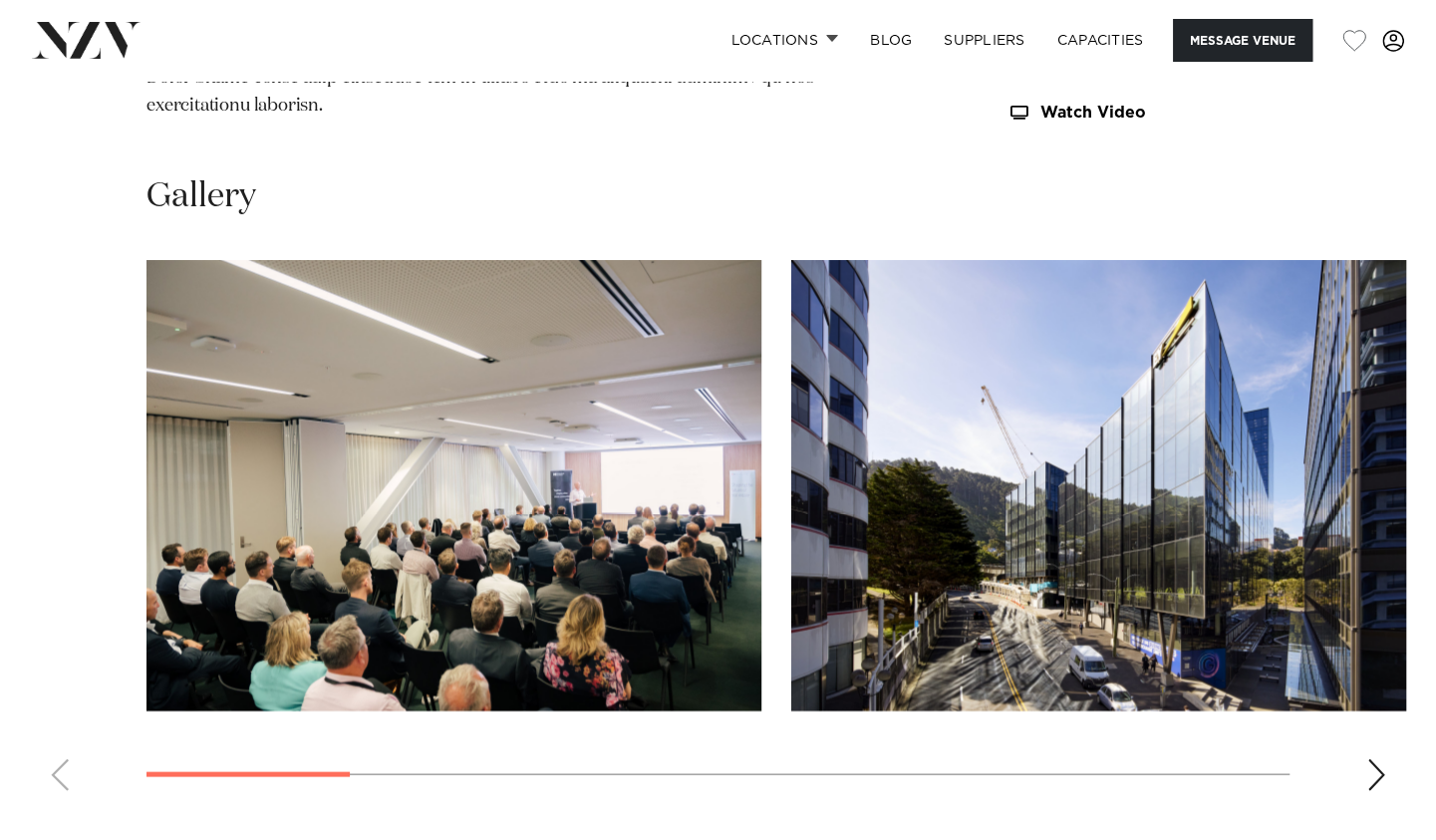 click at bounding box center (1376, 774) 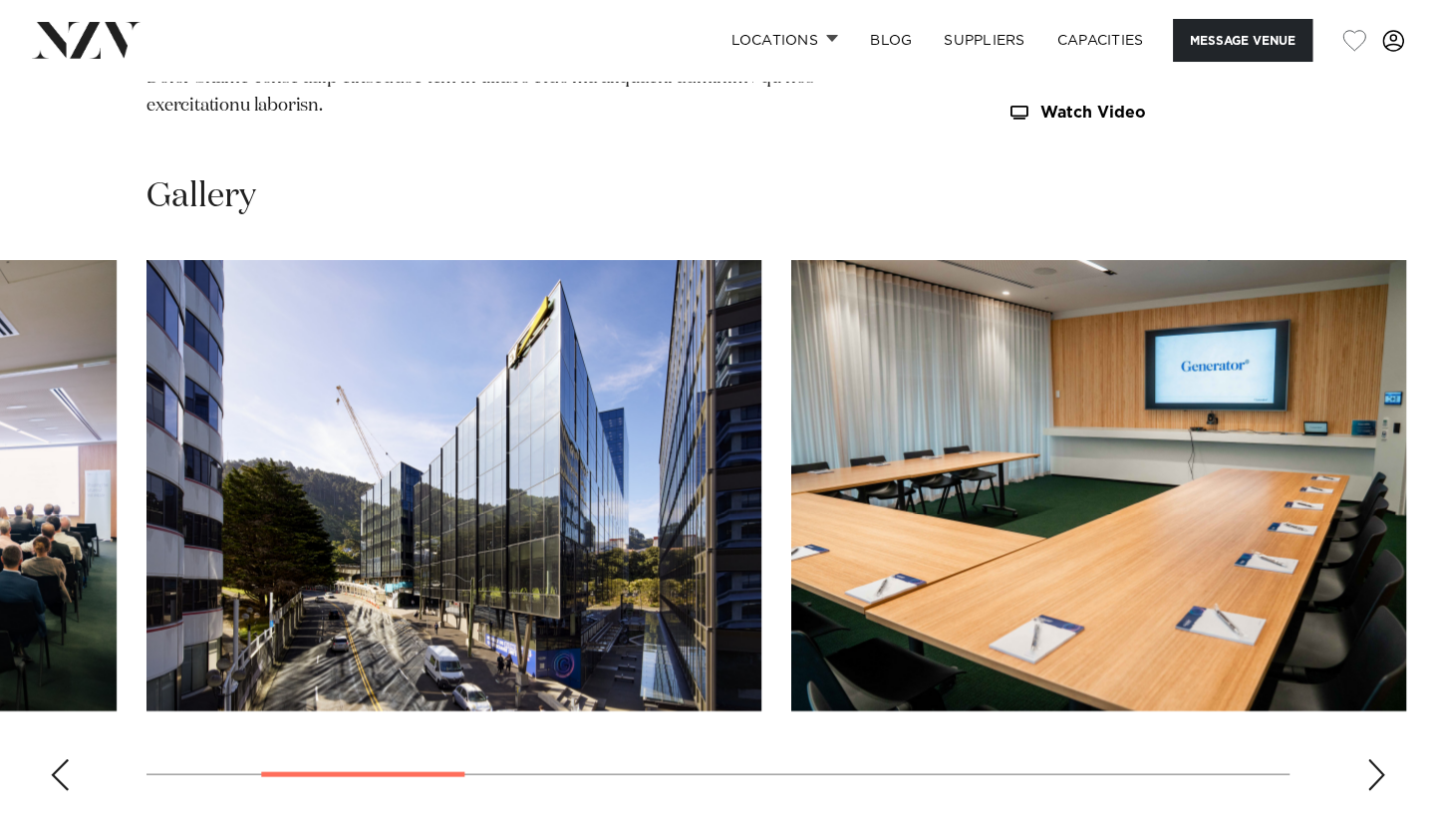 click at bounding box center (1376, 774) 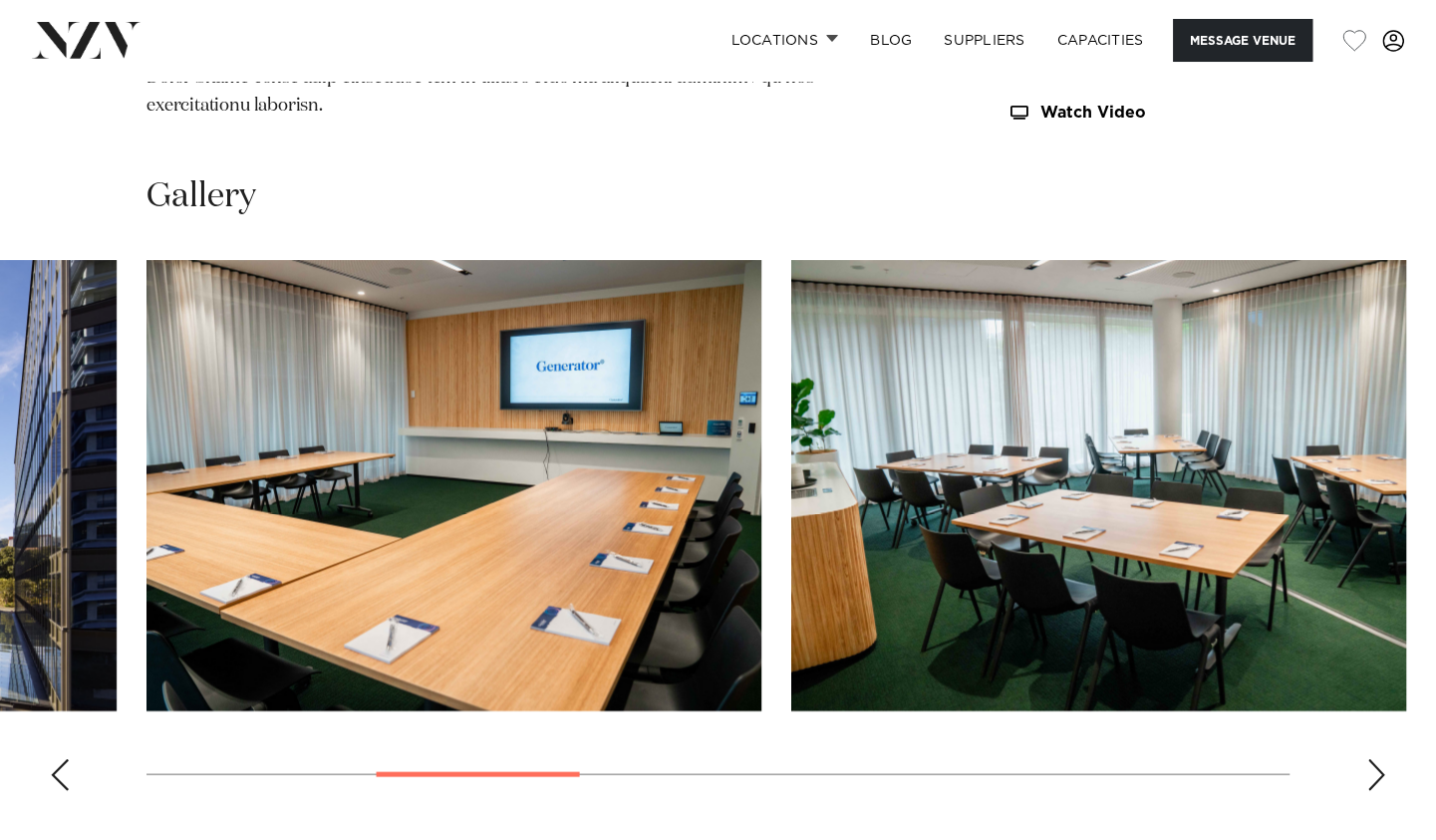 click at bounding box center (1376, 774) 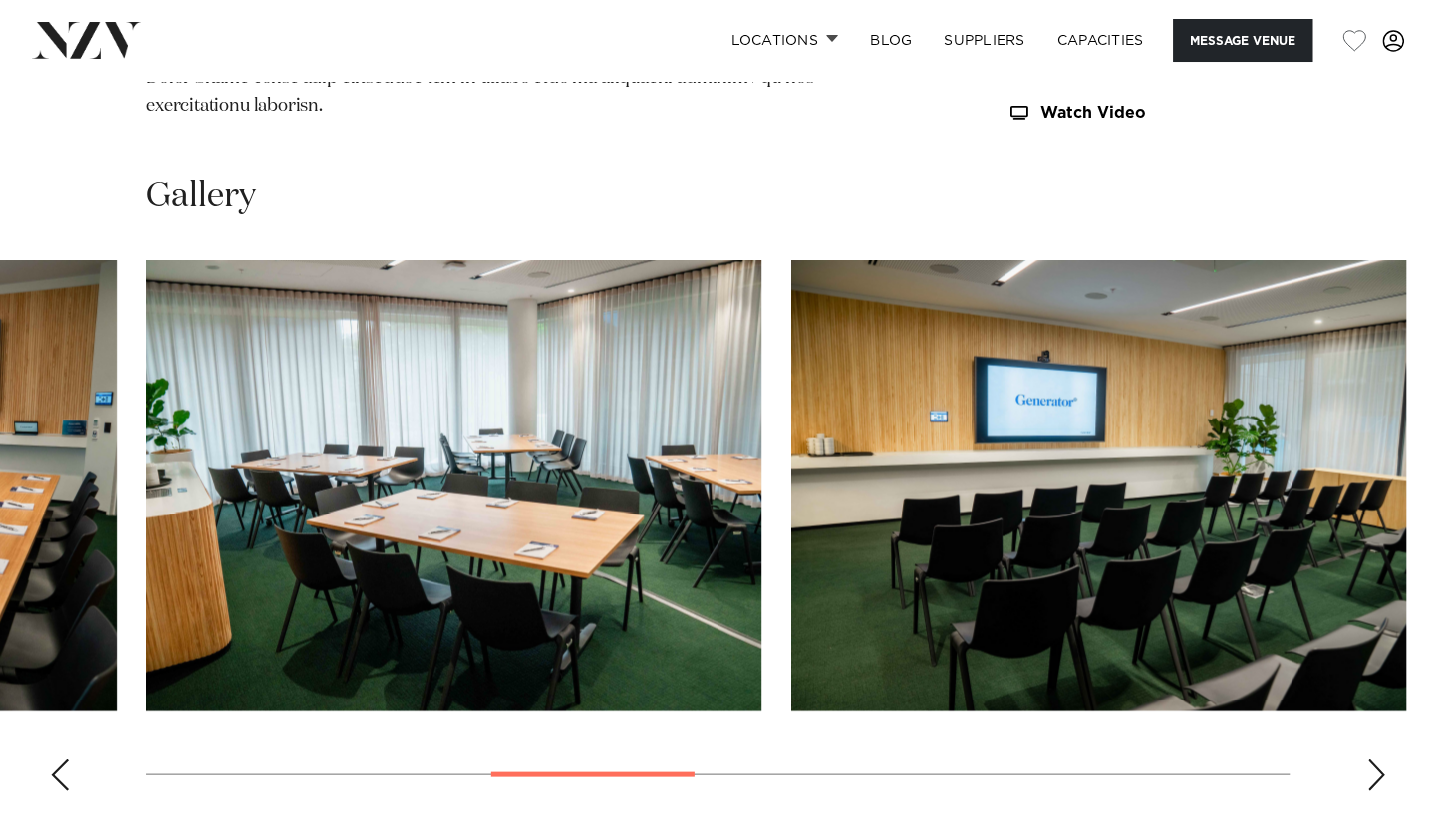 click at bounding box center (1376, 774) 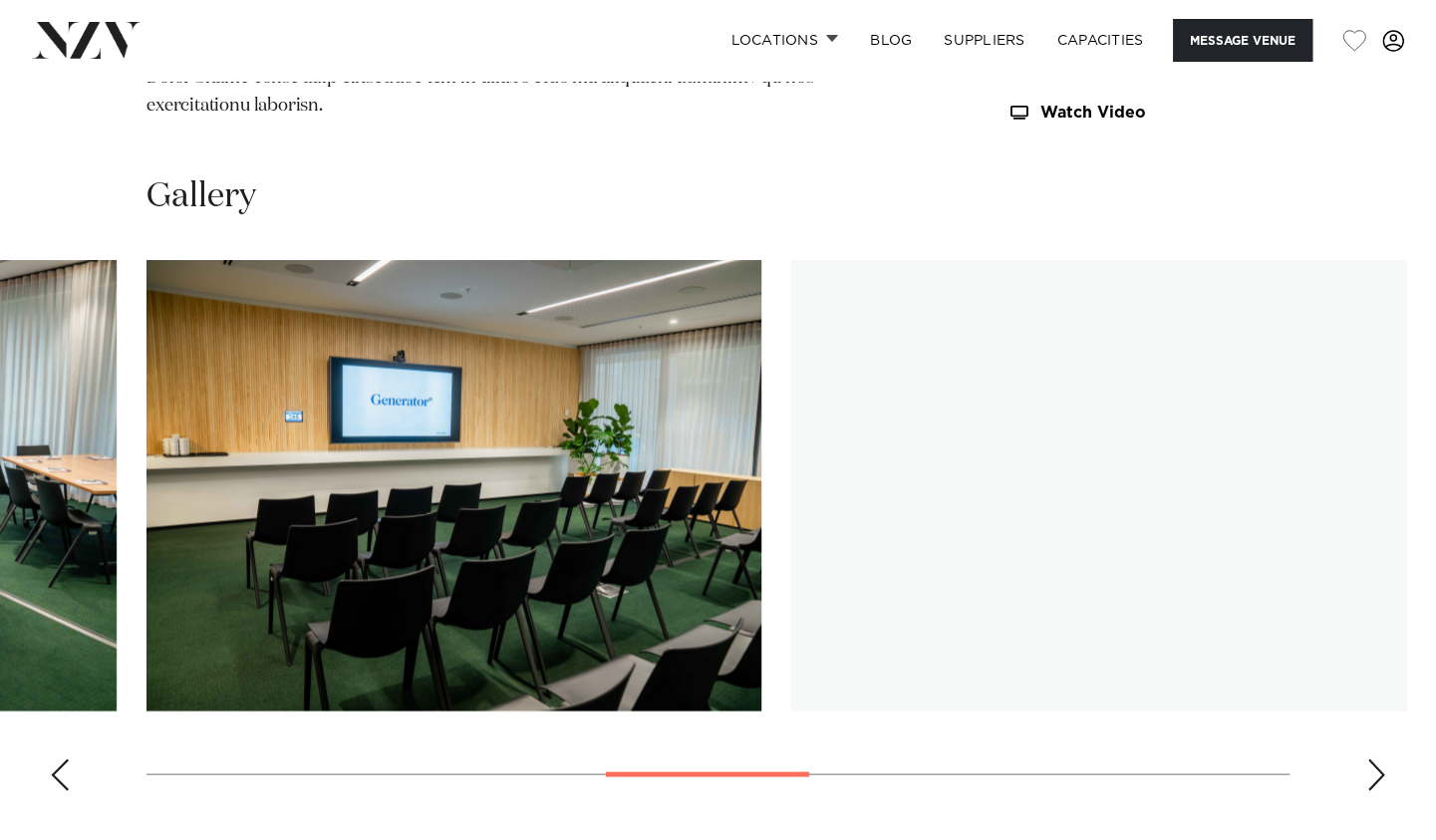 click at bounding box center [1376, 774] 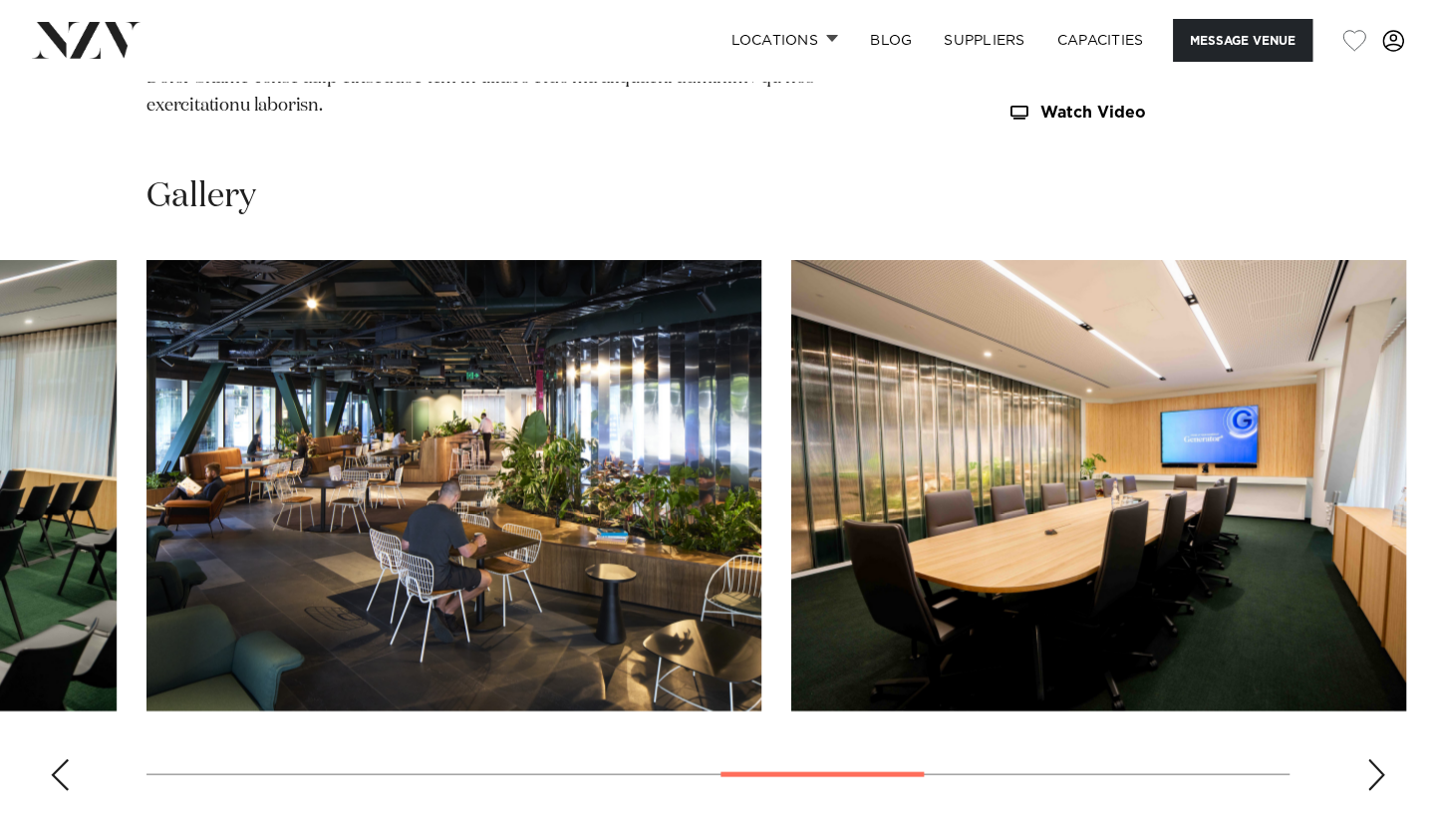 click at bounding box center [1376, 774] 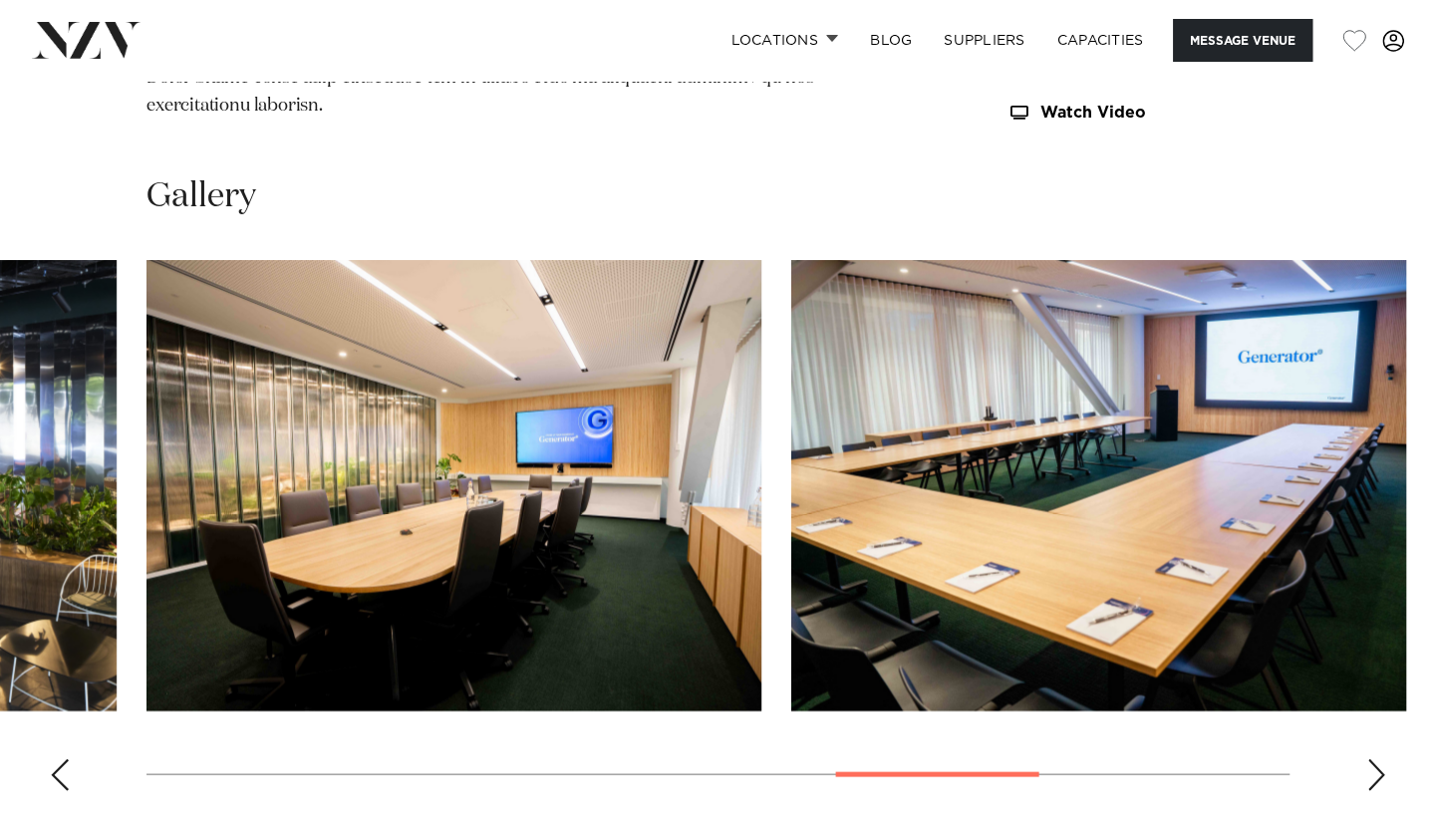 click at bounding box center (1376, 774) 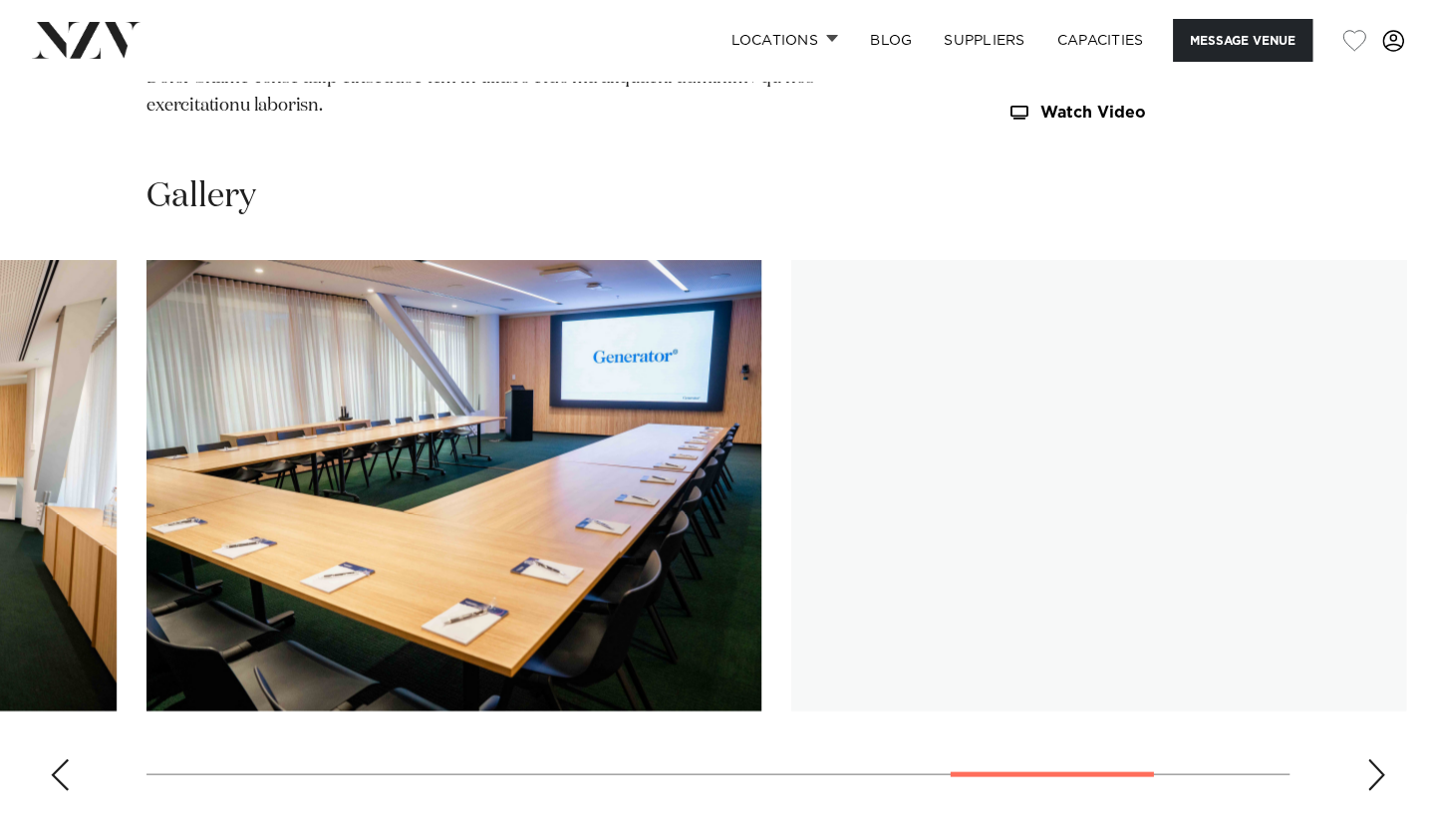 click at bounding box center (1376, 774) 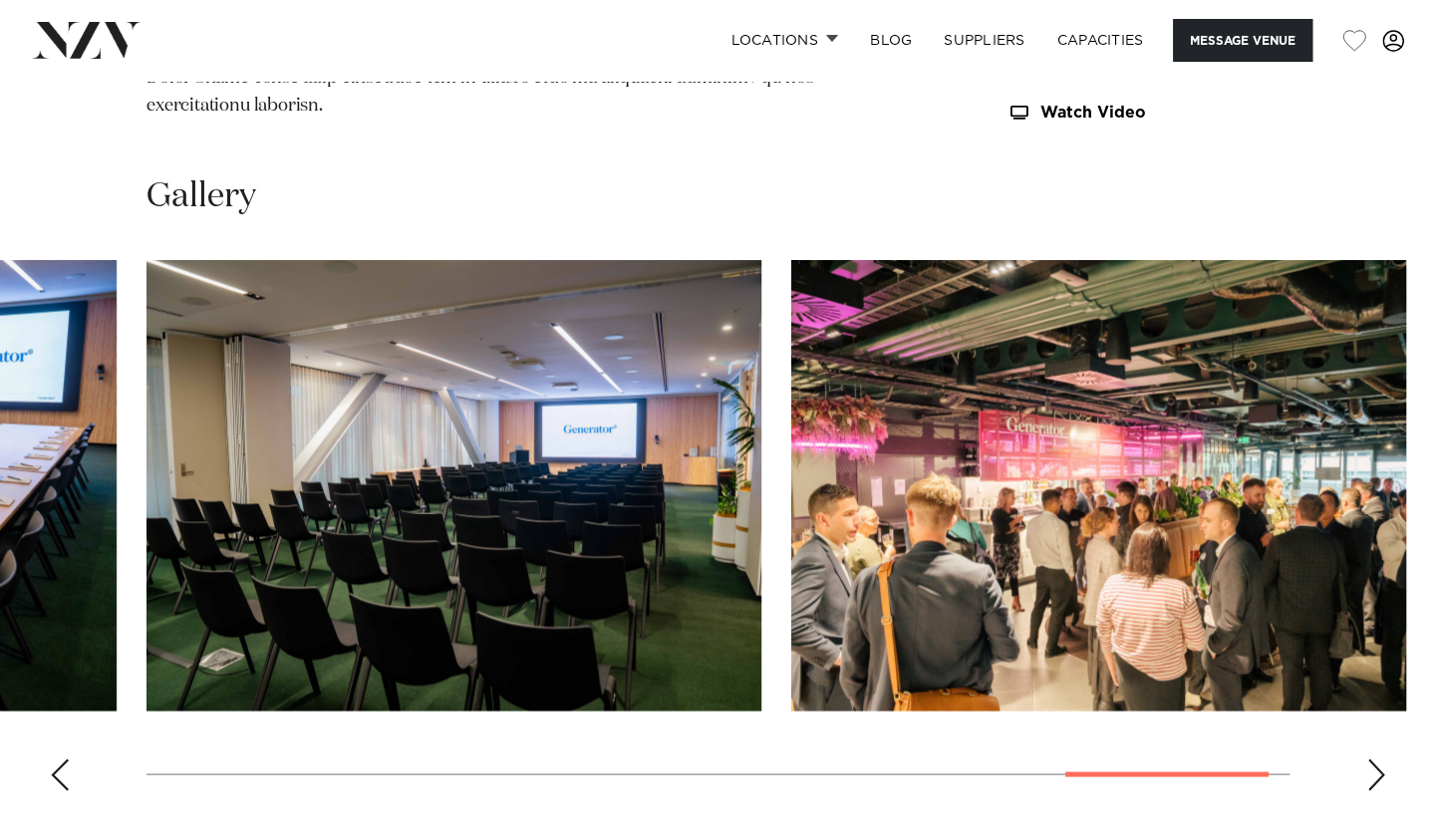 click at bounding box center [1376, 774] 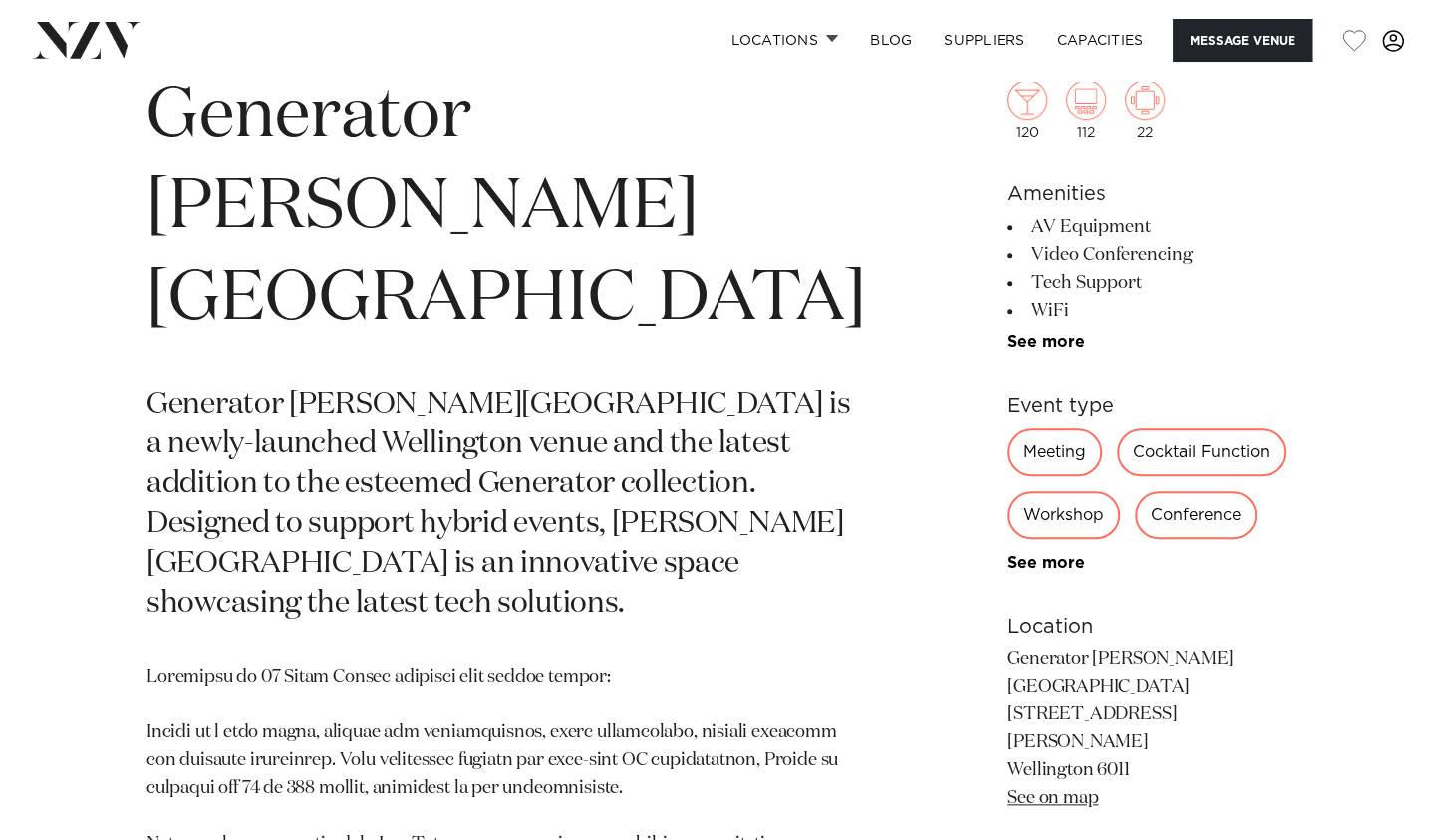 scroll, scrollTop: 787, scrollLeft: 0, axis: vertical 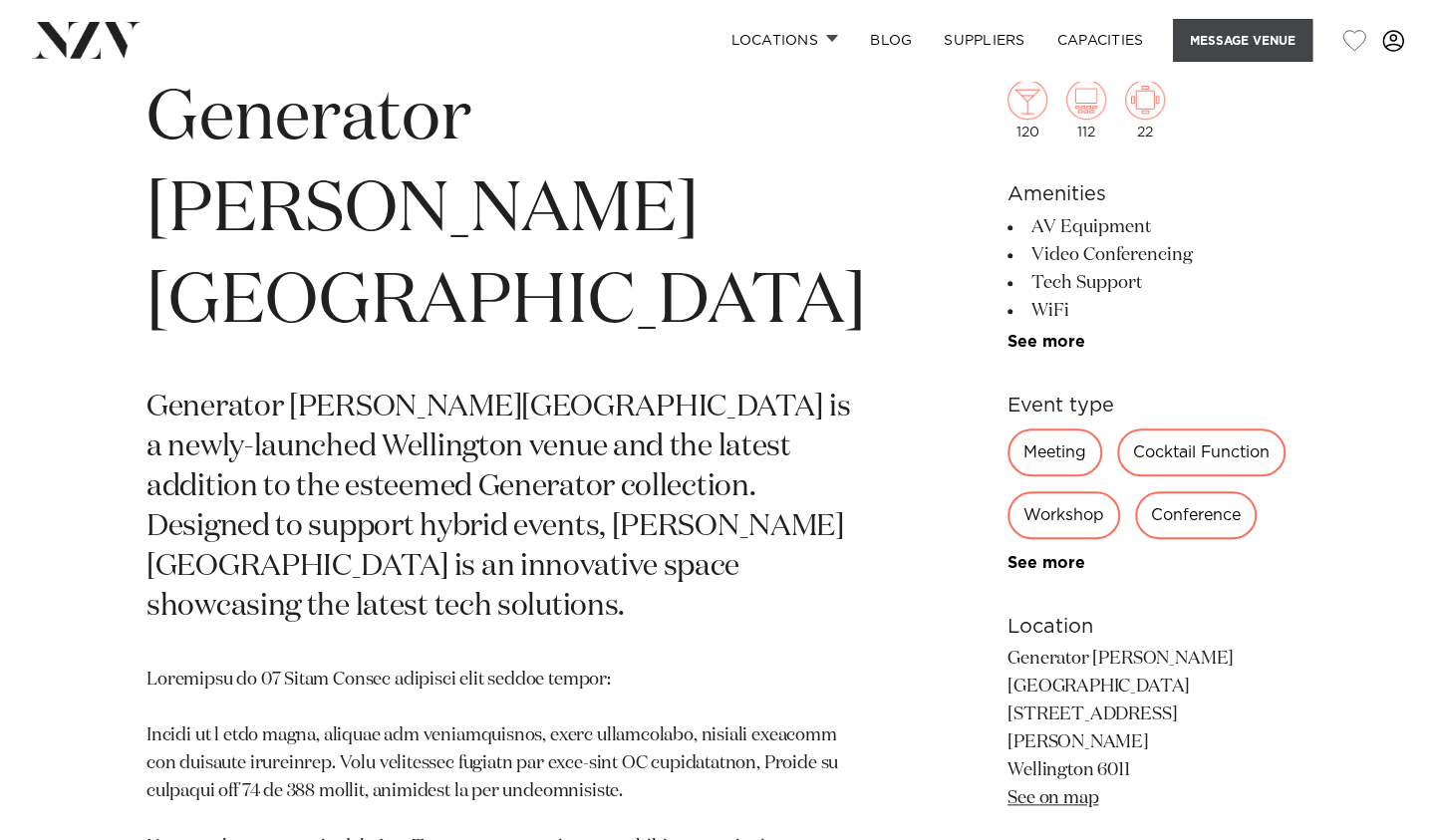 click on "Message Venue" at bounding box center [1243, 40] 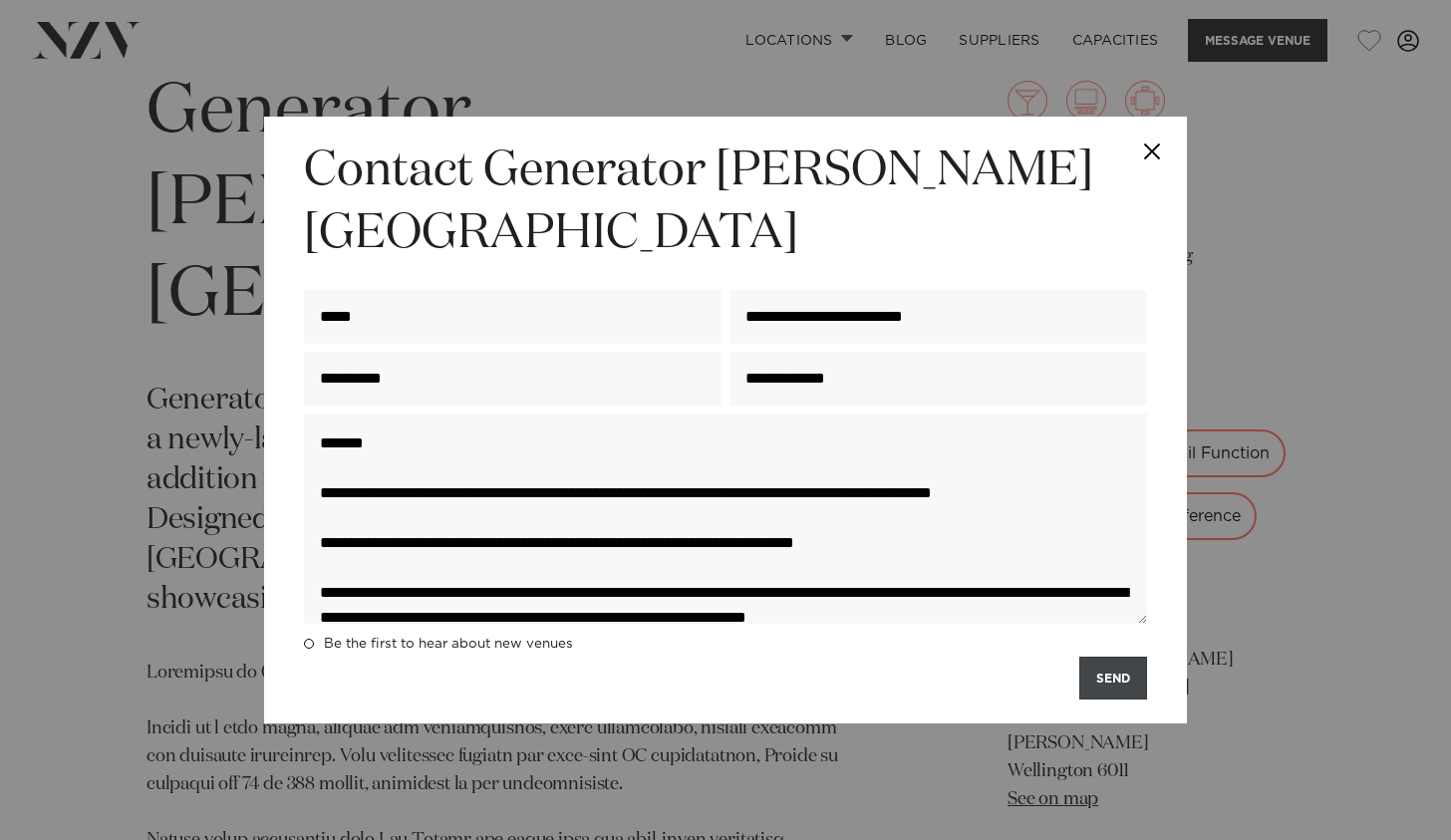 click on "SEND" at bounding box center (1113, 678) 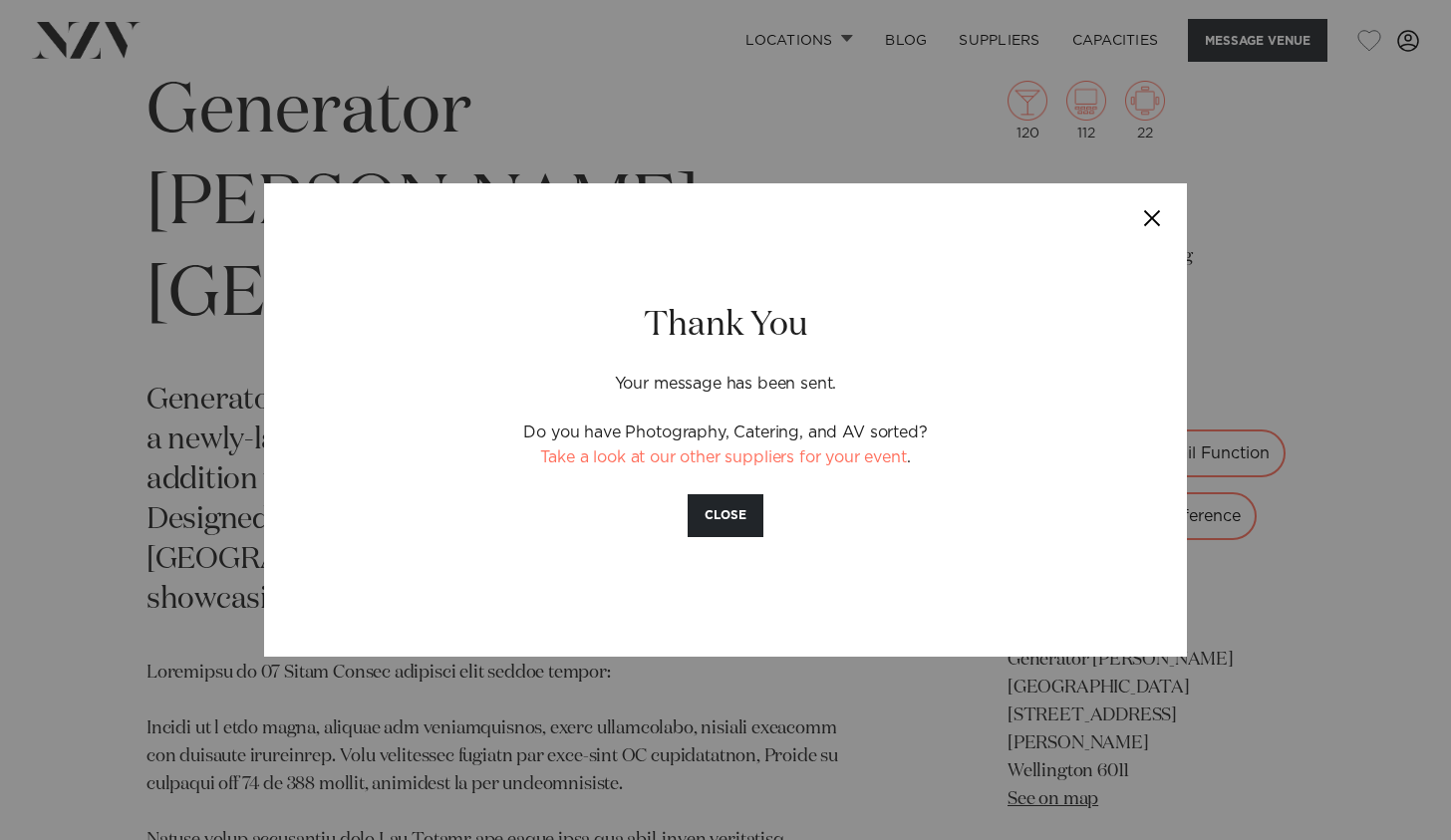 click at bounding box center (1152, 218) 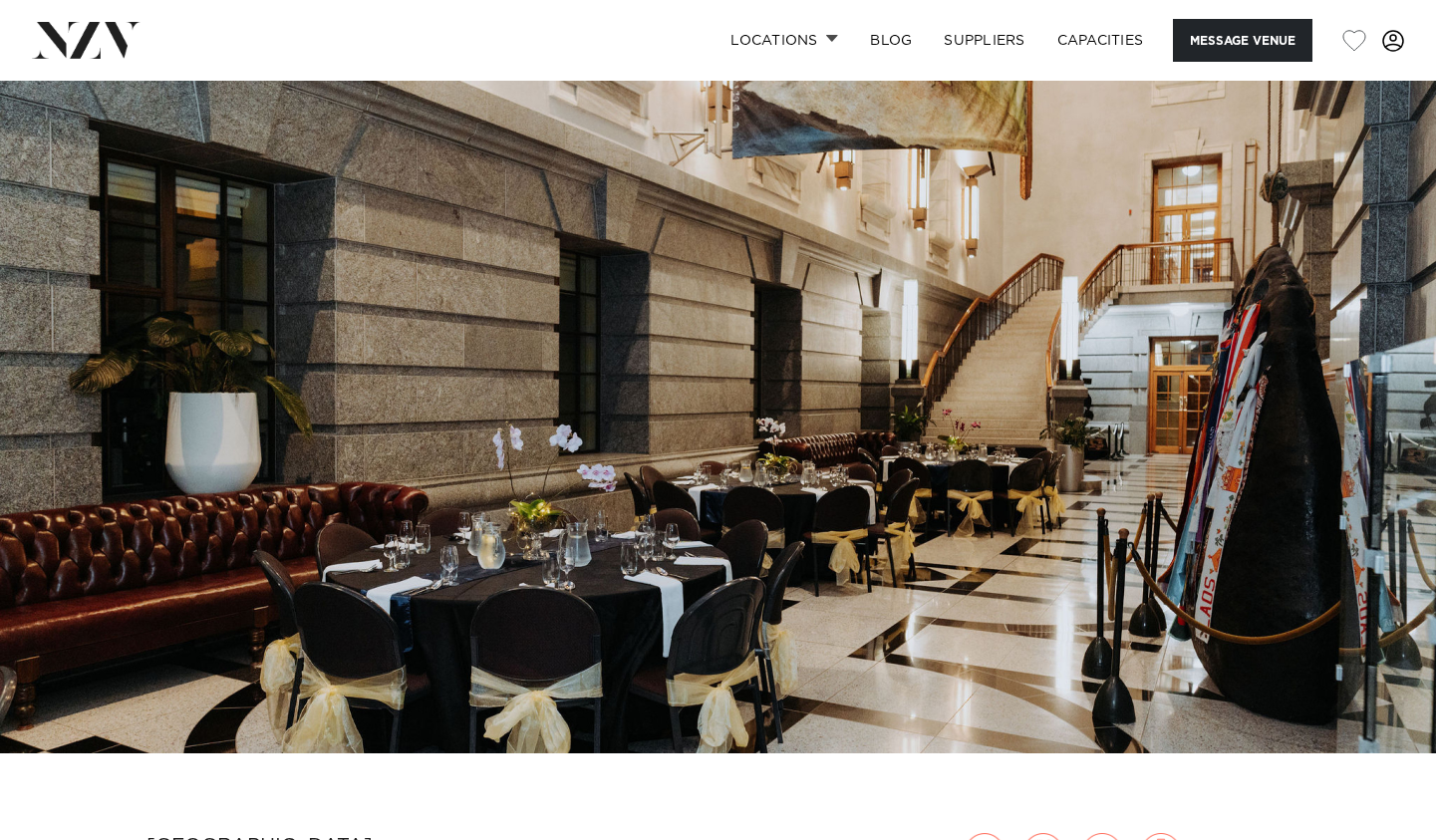 scroll, scrollTop: 0, scrollLeft: 0, axis: both 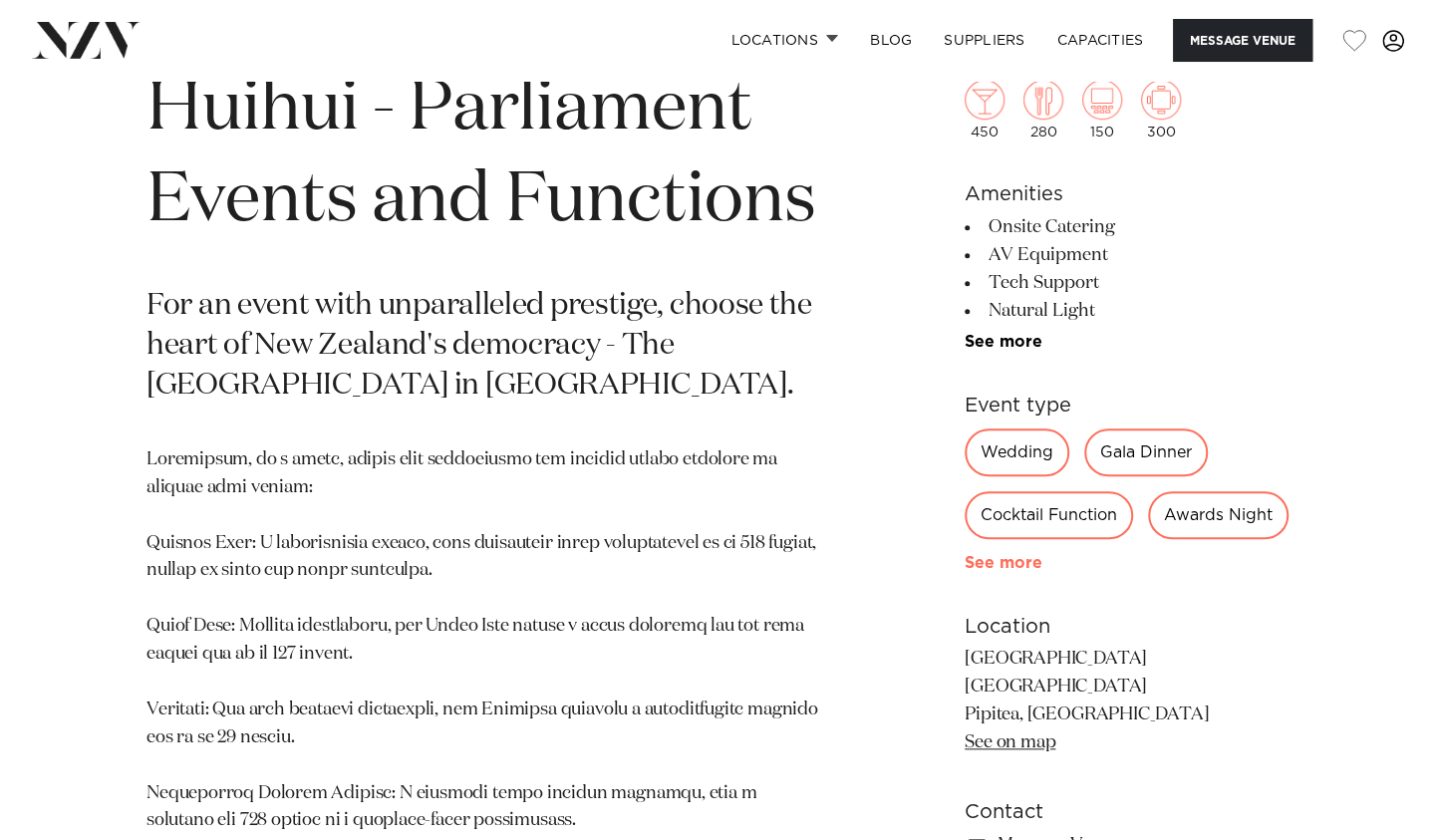 click on "See more" at bounding box center [1042, 564] 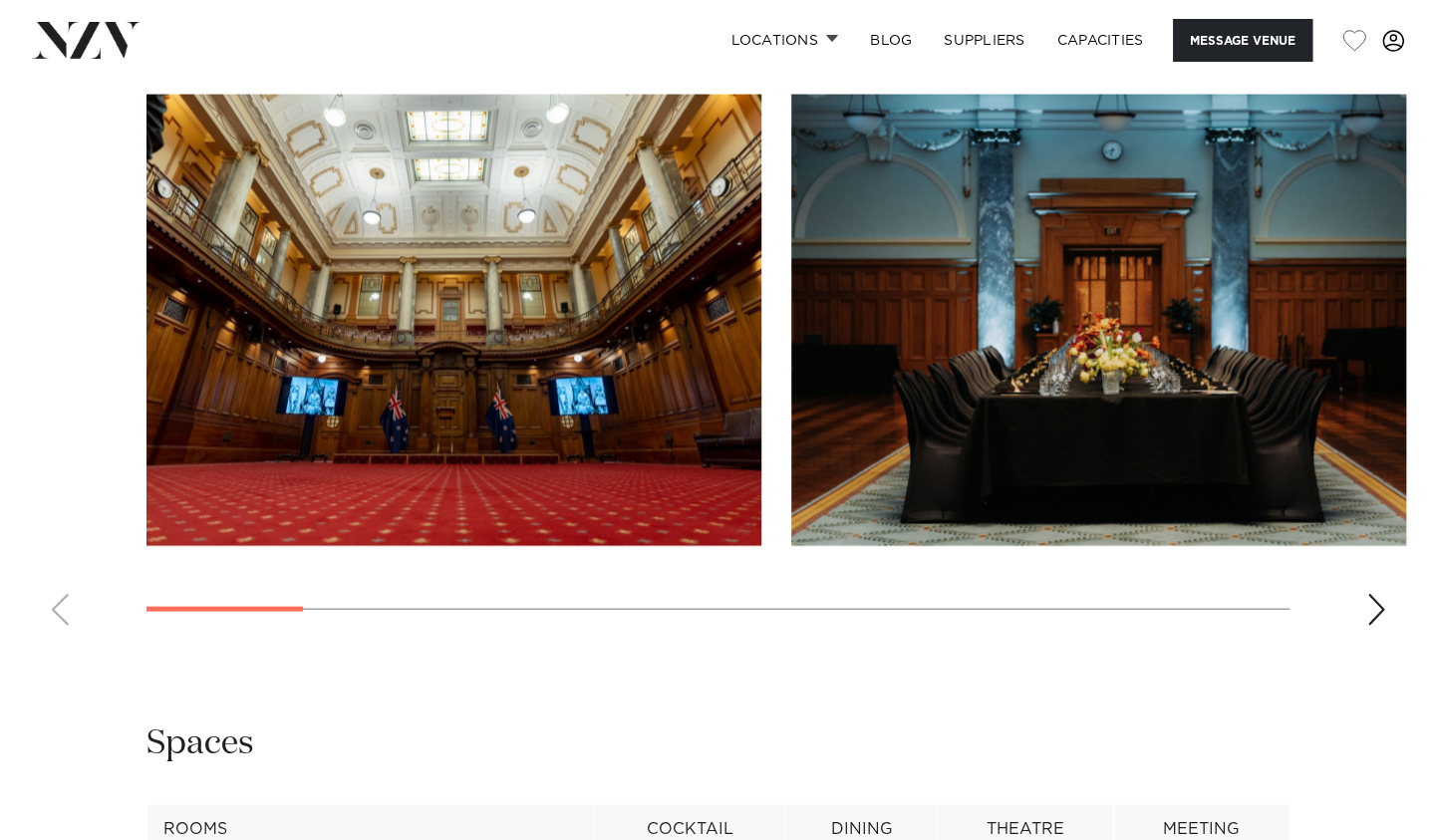 scroll, scrollTop: 2163, scrollLeft: 0, axis: vertical 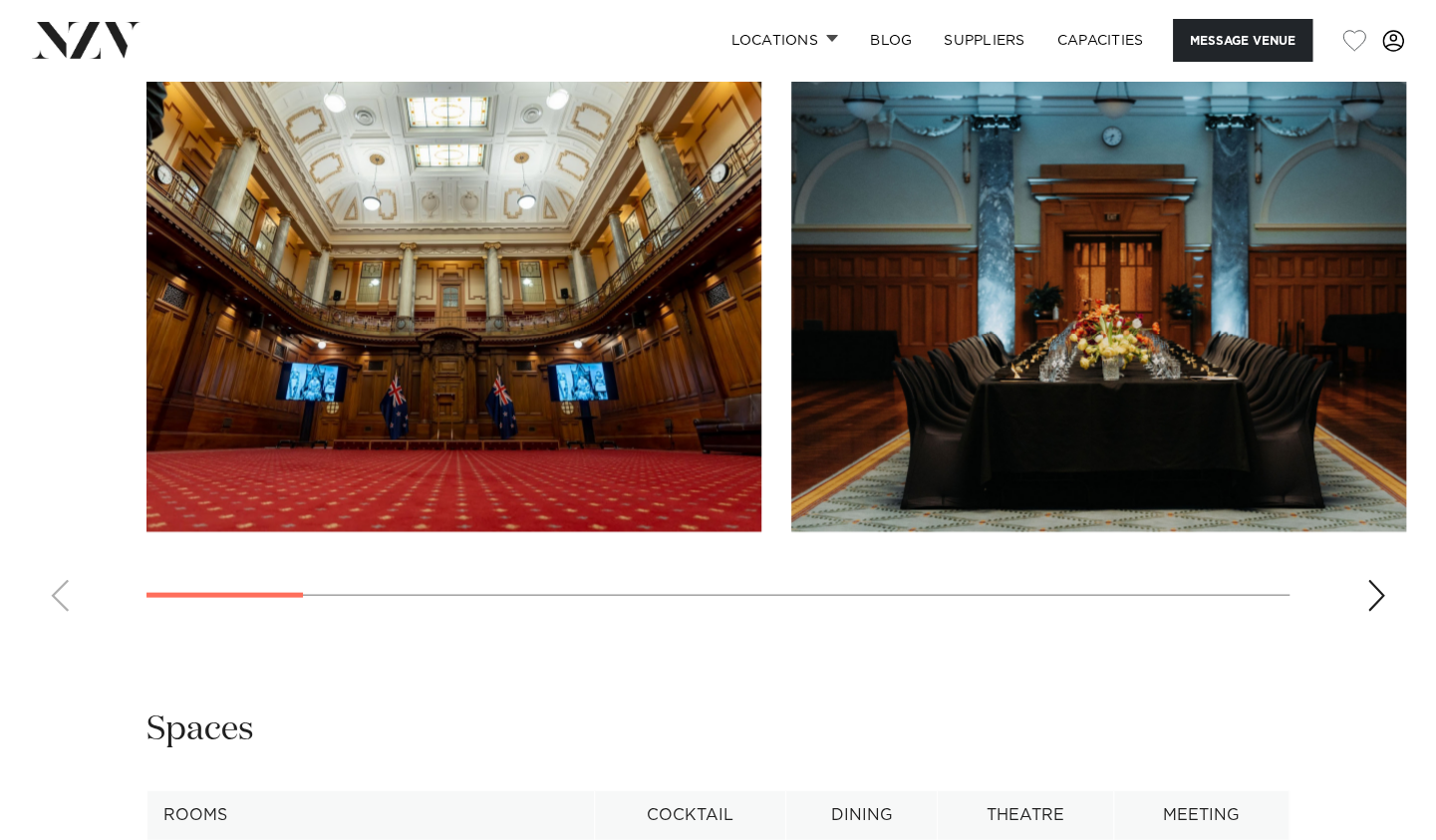 click at bounding box center (1376, 596) 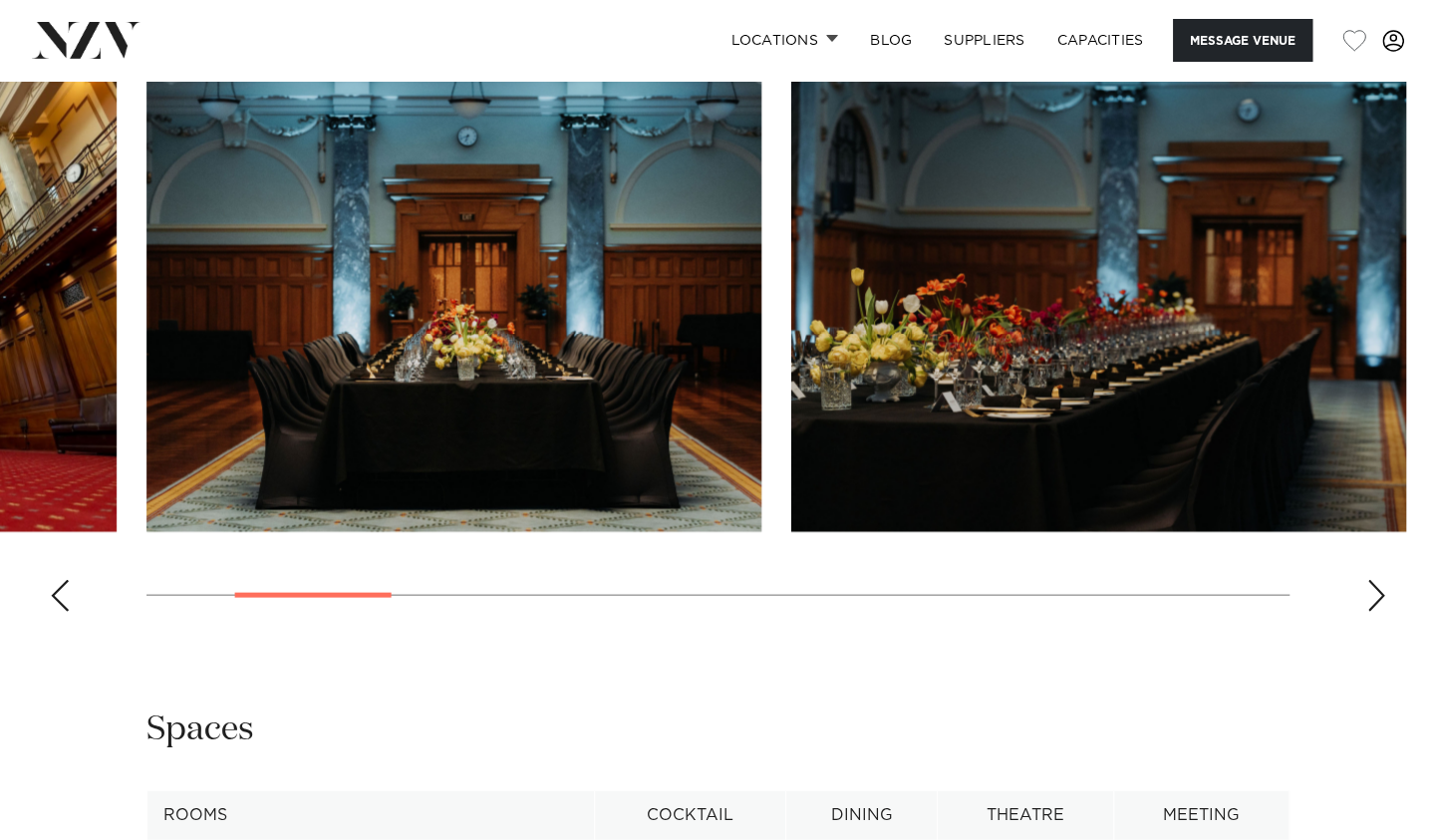 click at bounding box center [1376, 596] 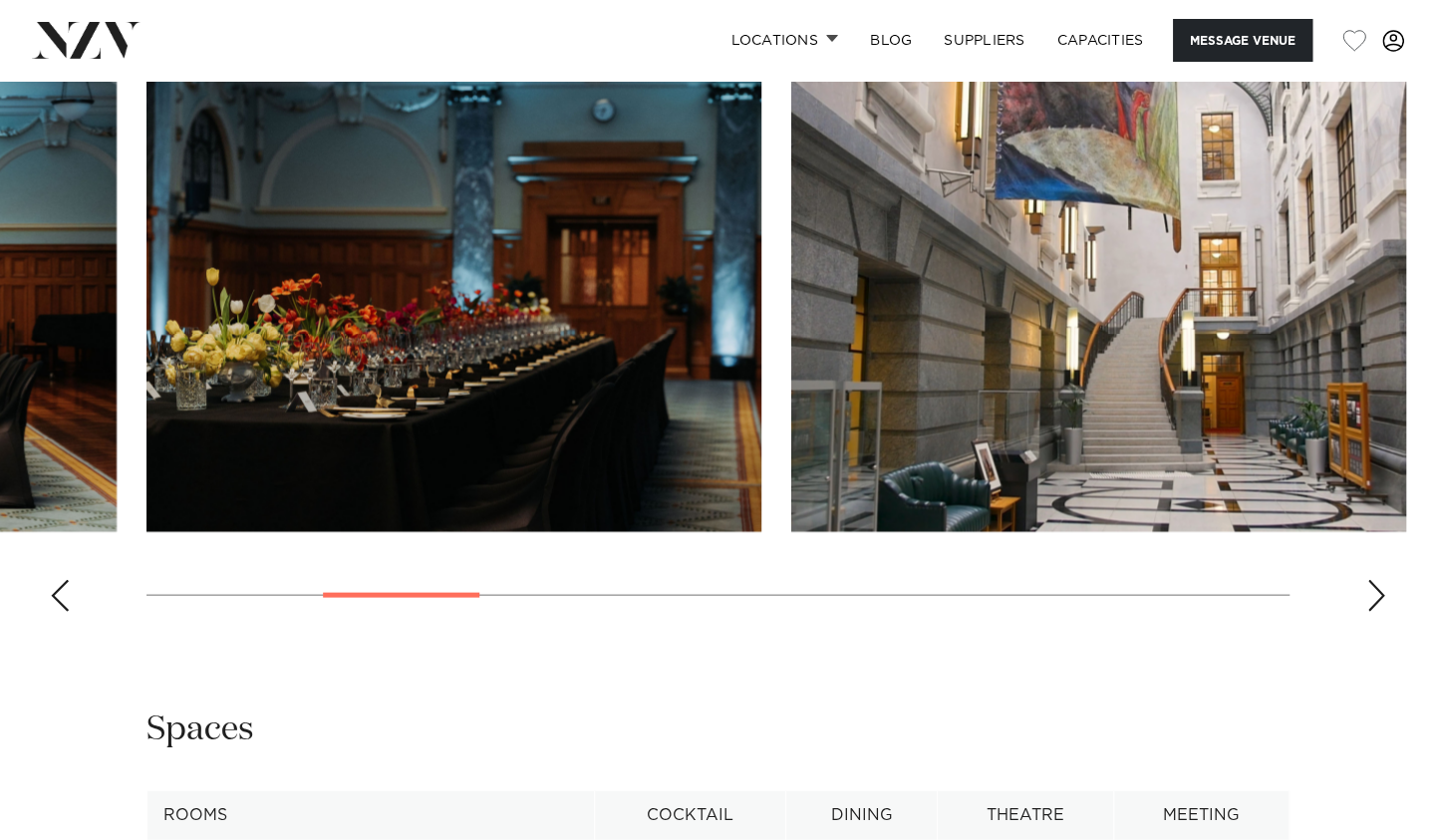 click at bounding box center (1376, 596) 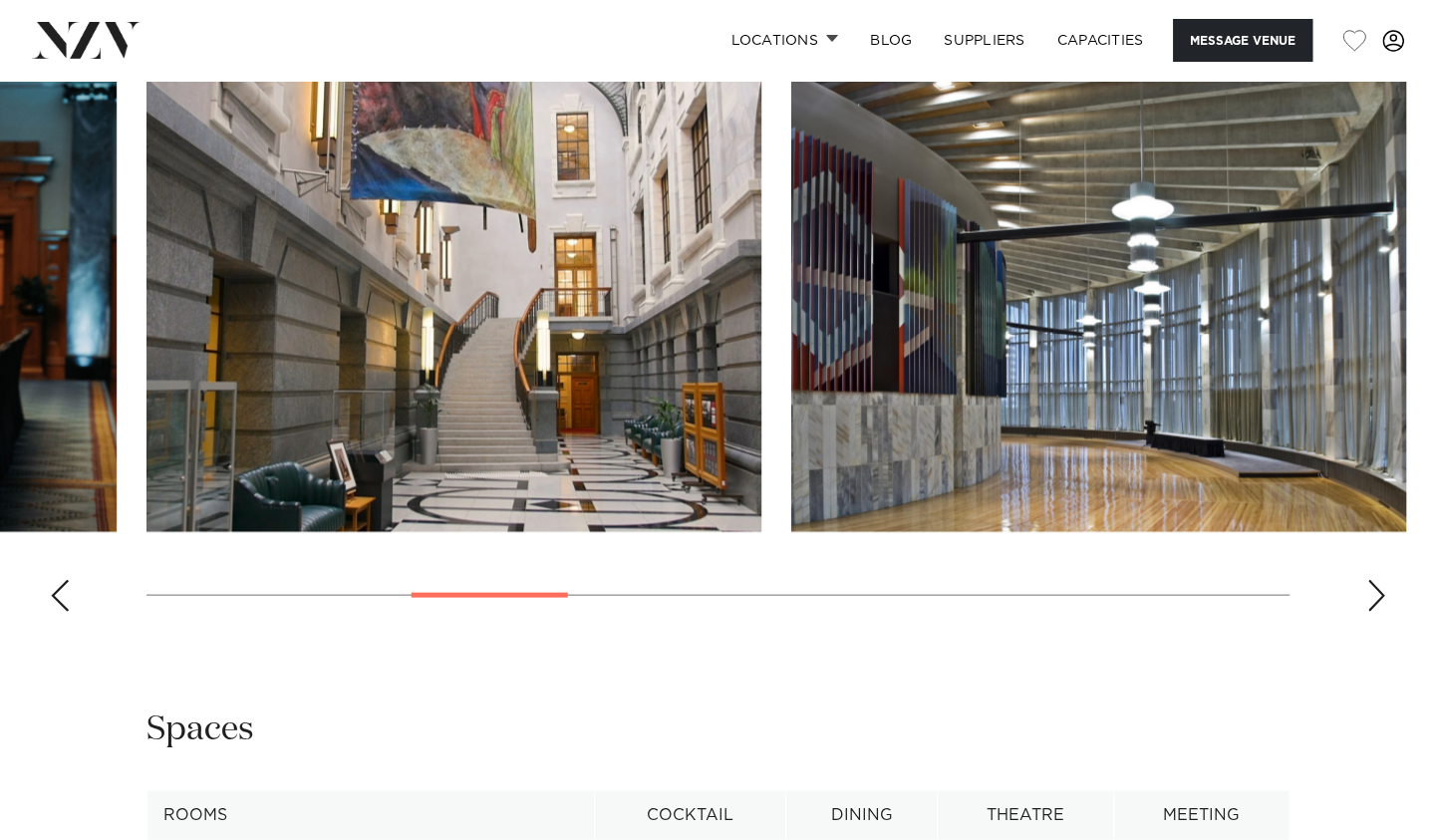 click at bounding box center (1376, 596) 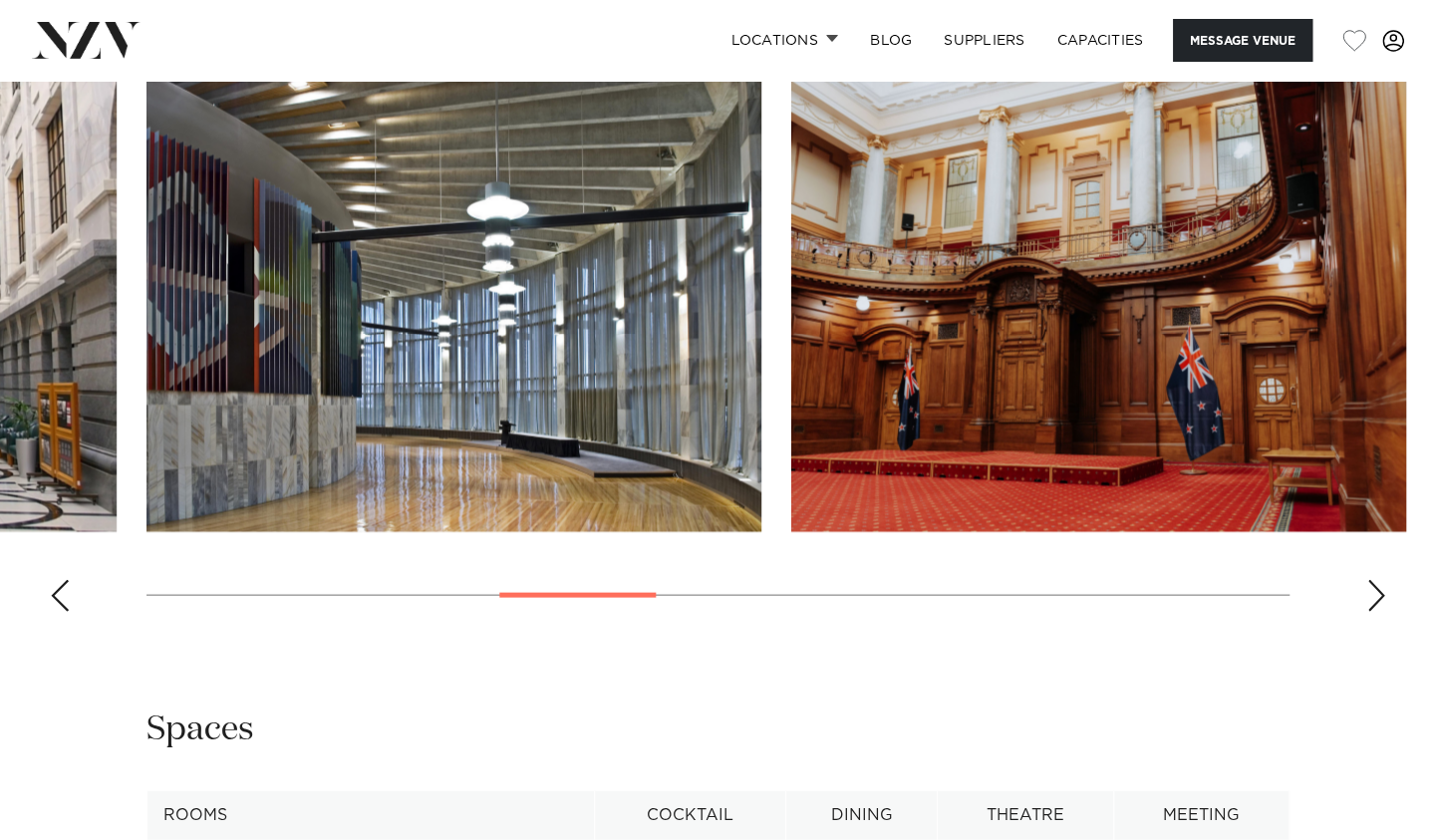 click at bounding box center [1376, 596] 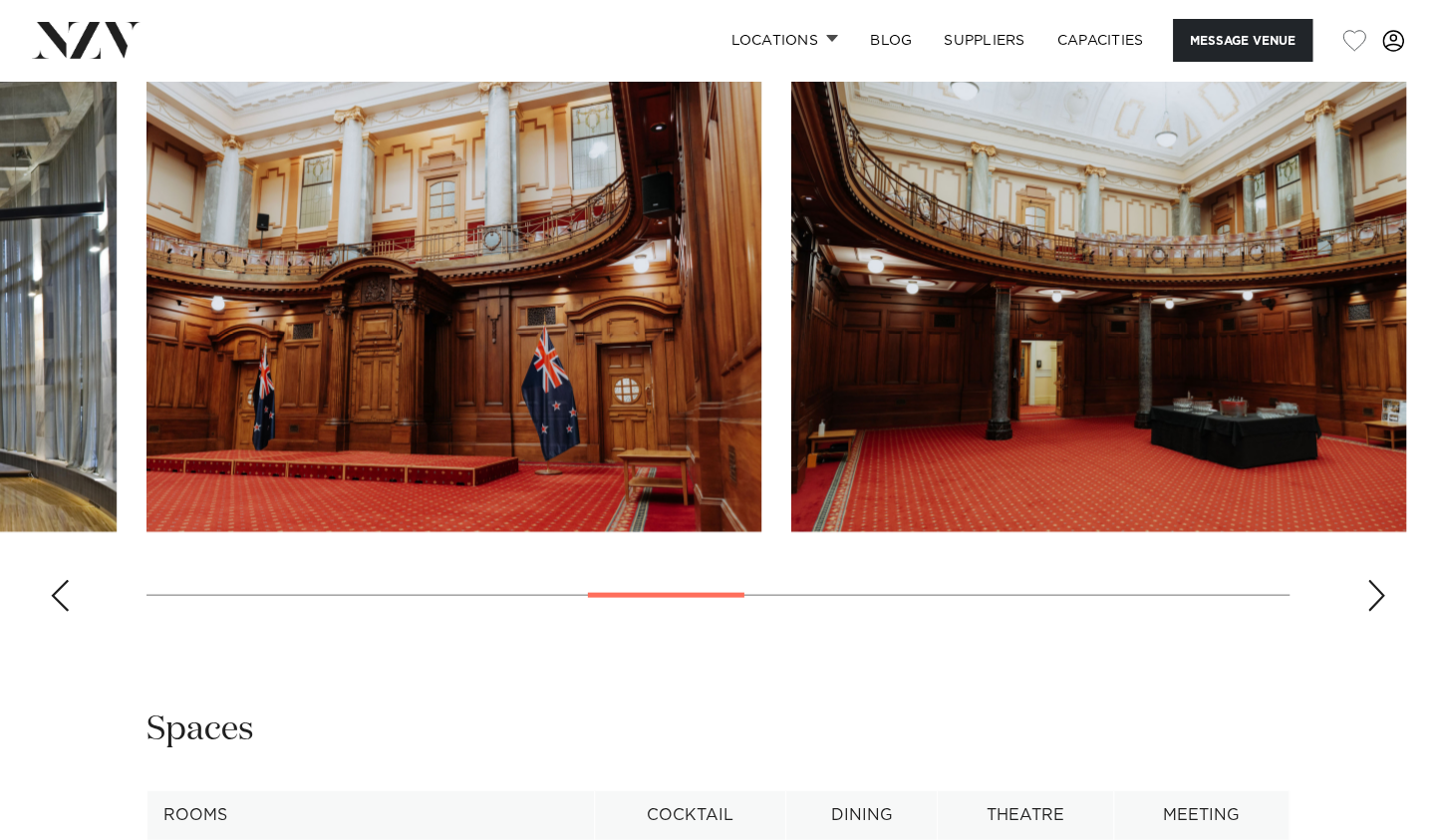 click at bounding box center (1376, 596) 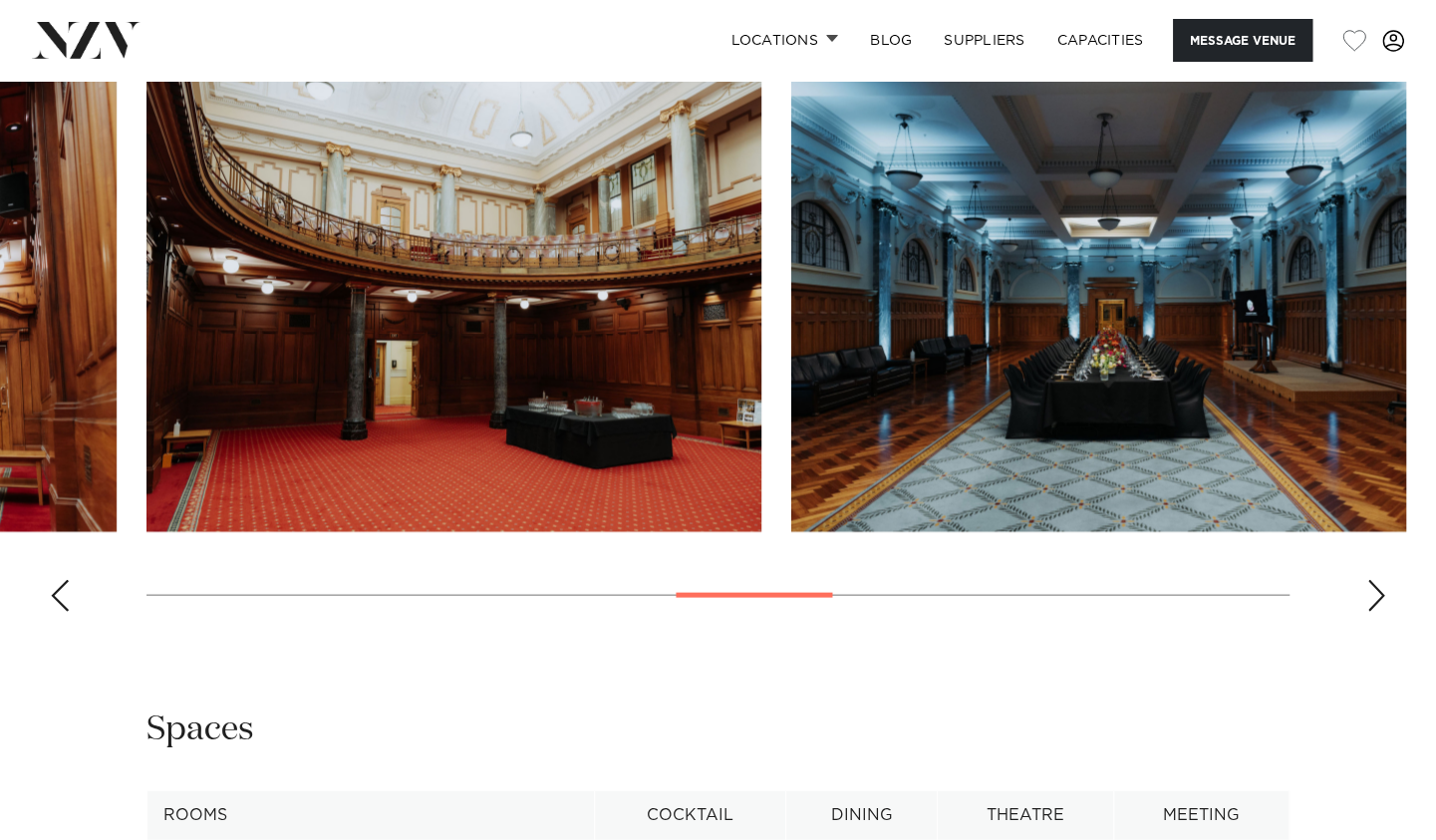 click at bounding box center [1376, 596] 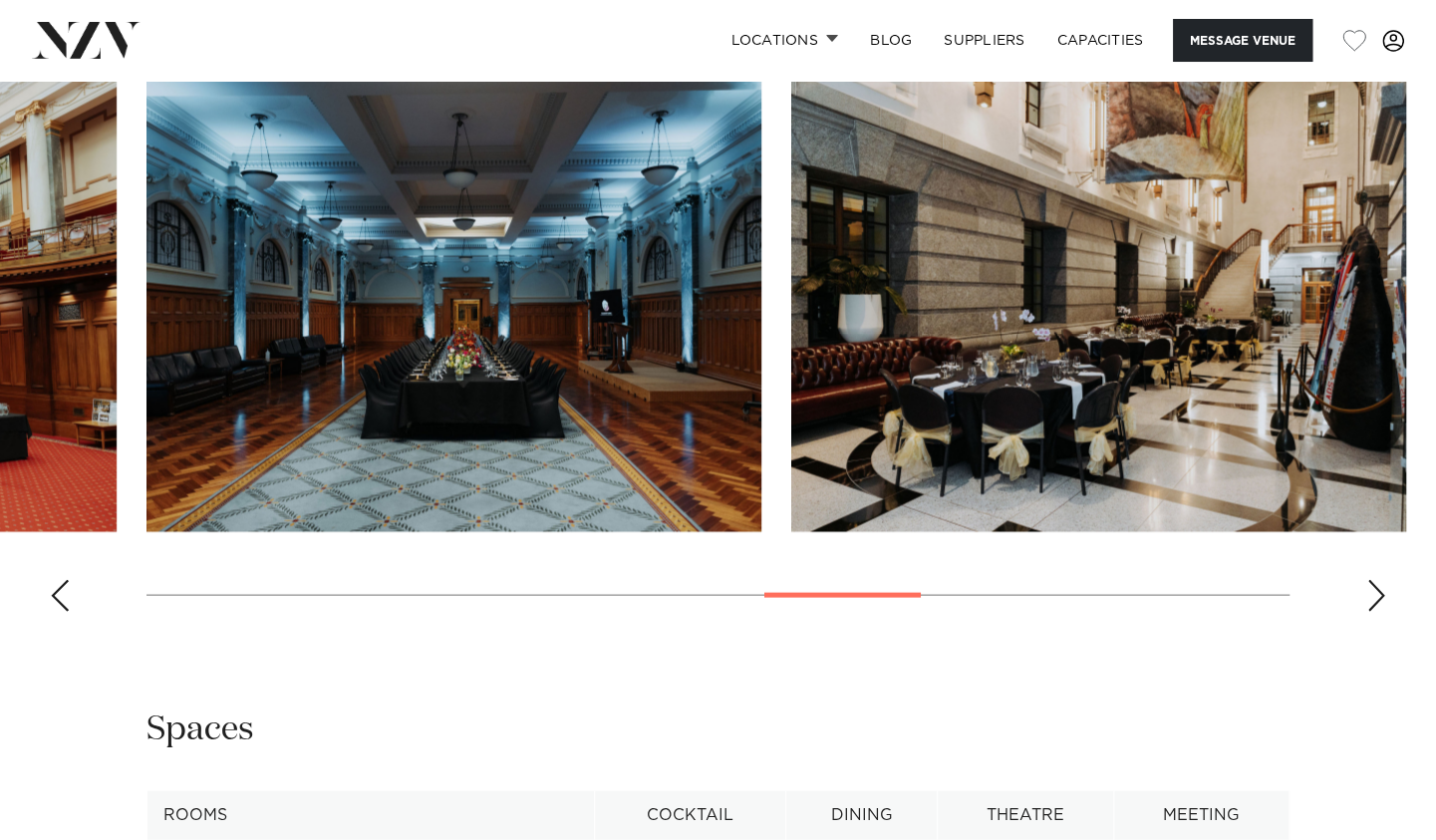click at bounding box center [1376, 596] 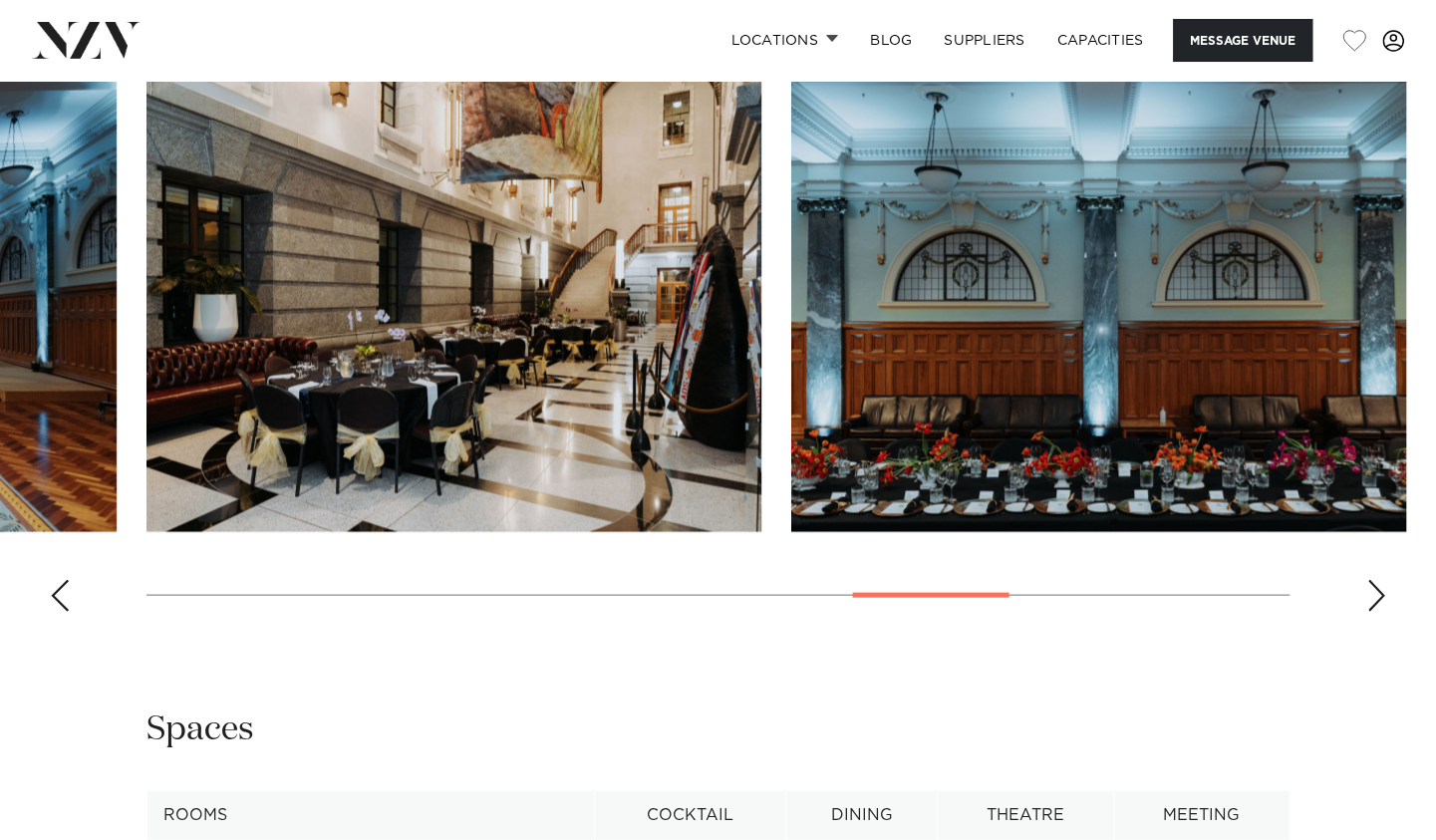 click at bounding box center (1376, 596) 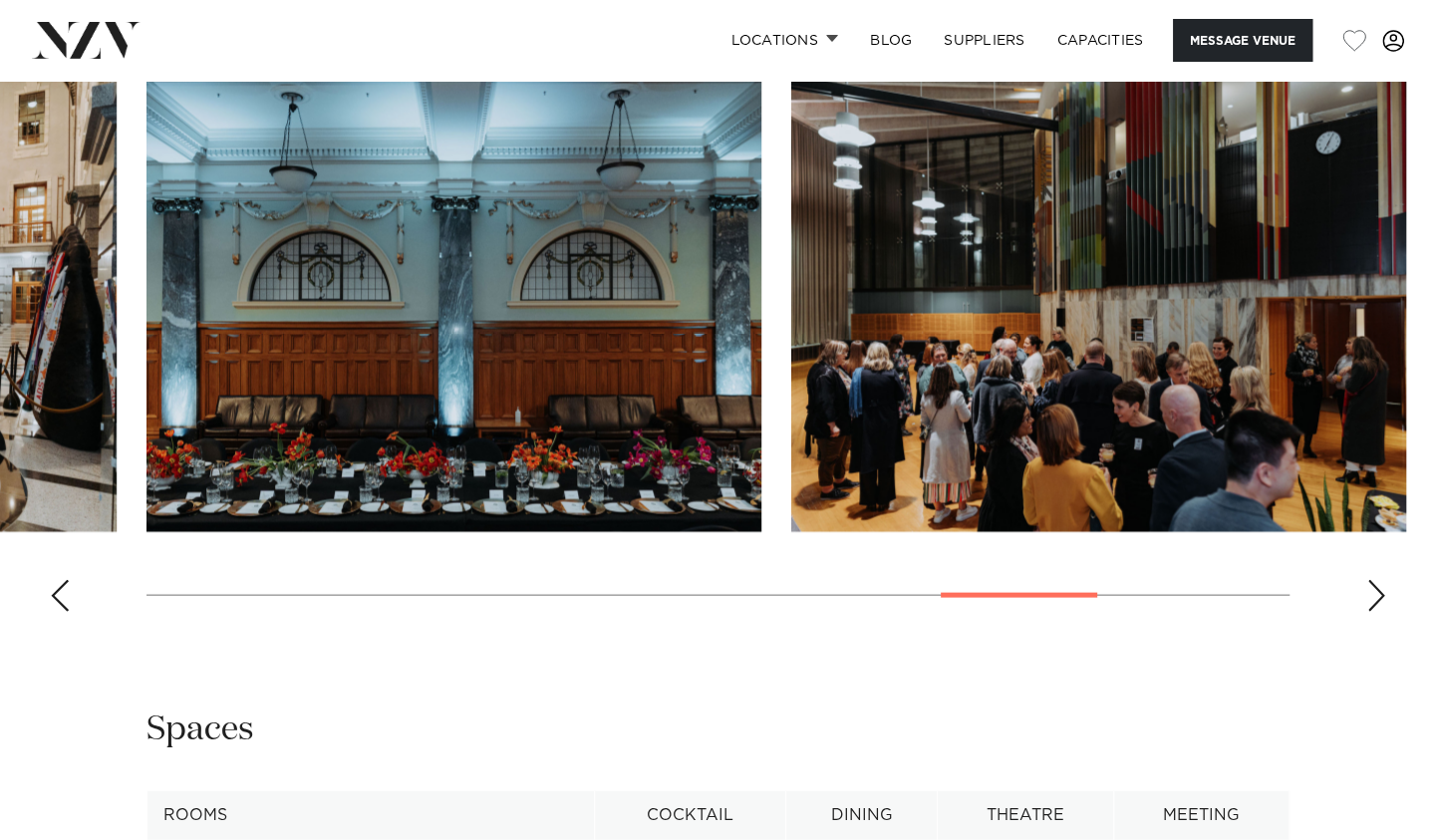 click at bounding box center (1376, 596) 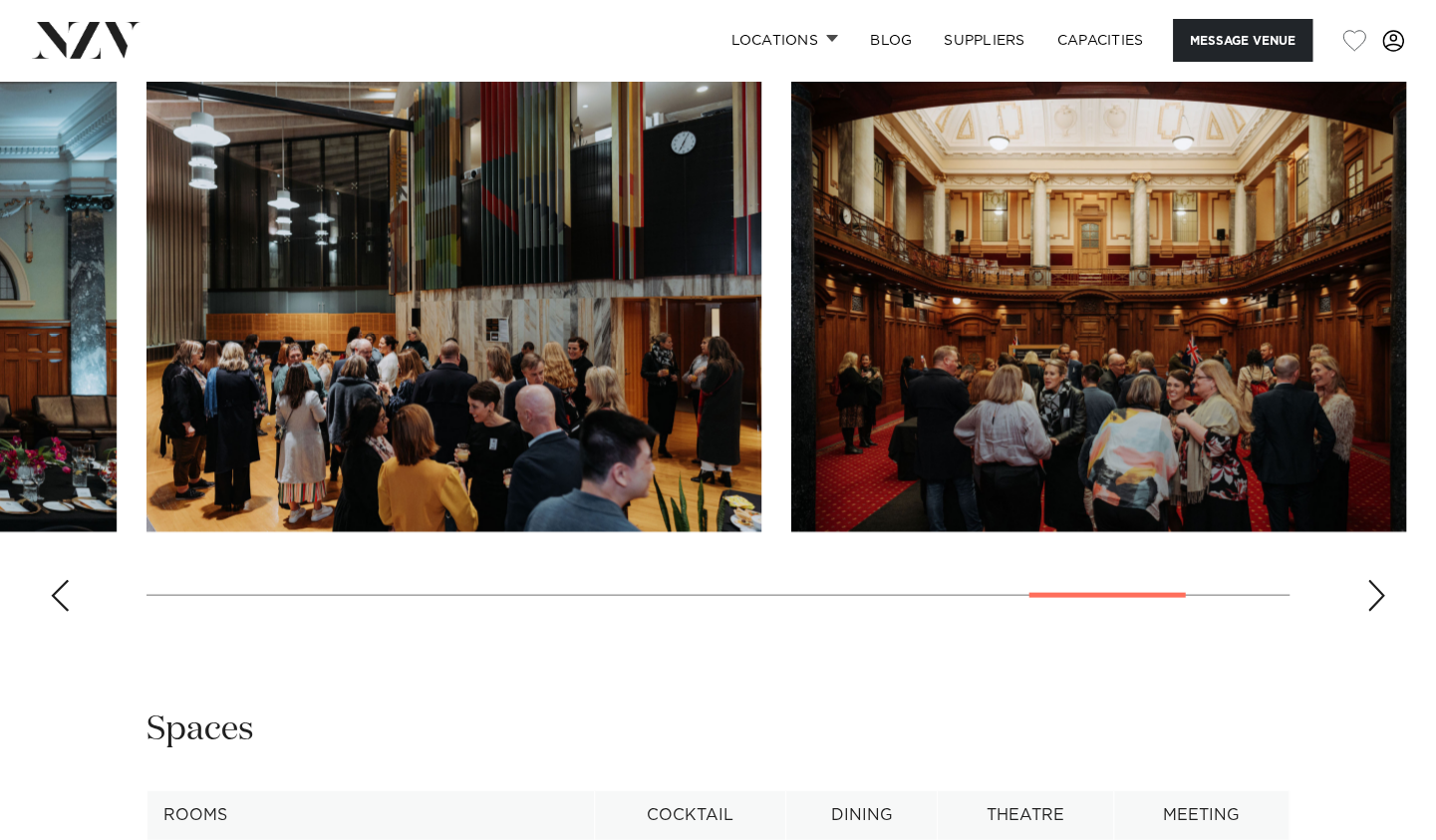 click at bounding box center (1376, 596) 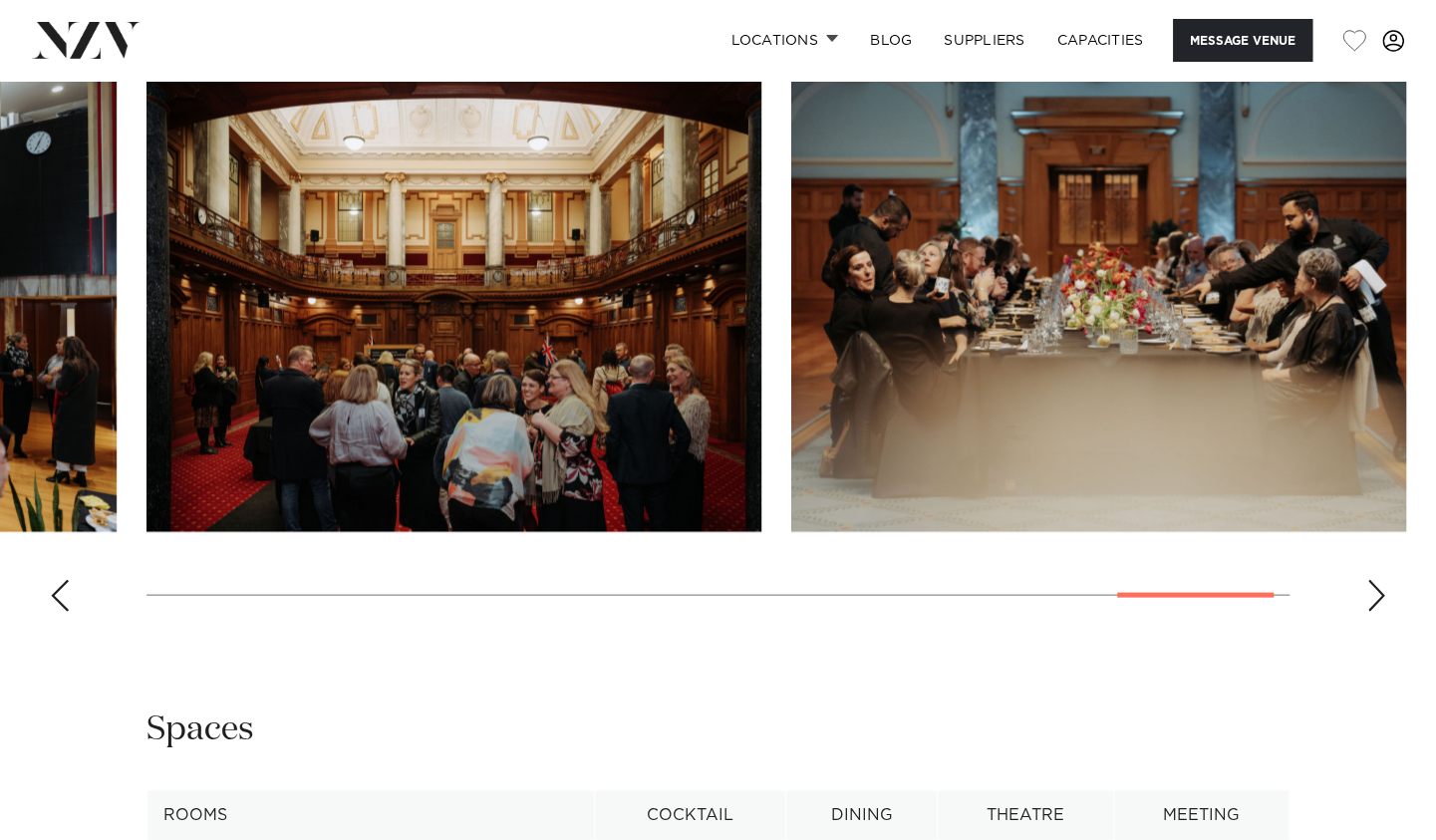 click at bounding box center [1376, 596] 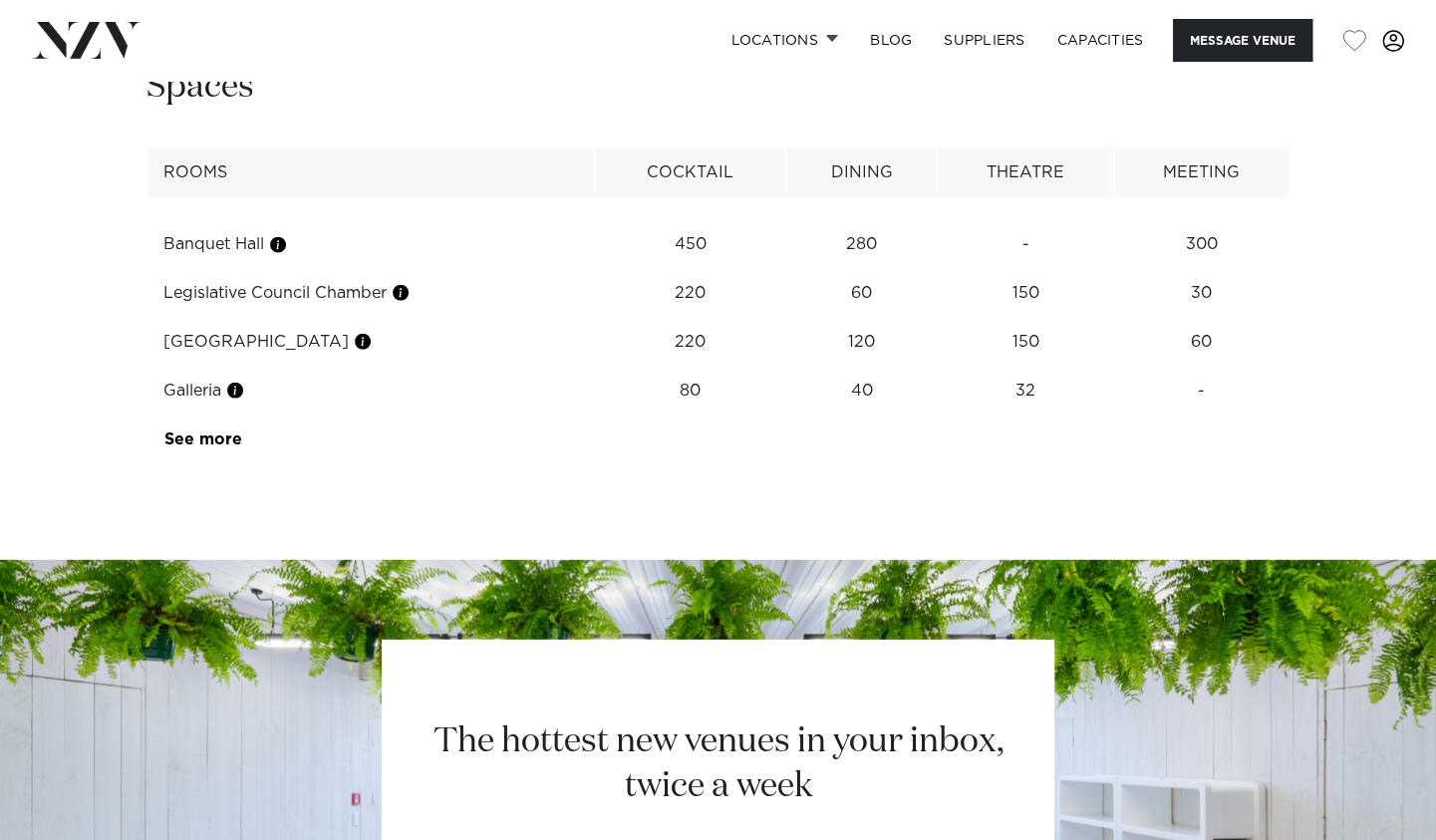 scroll, scrollTop: 2801, scrollLeft: 0, axis: vertical 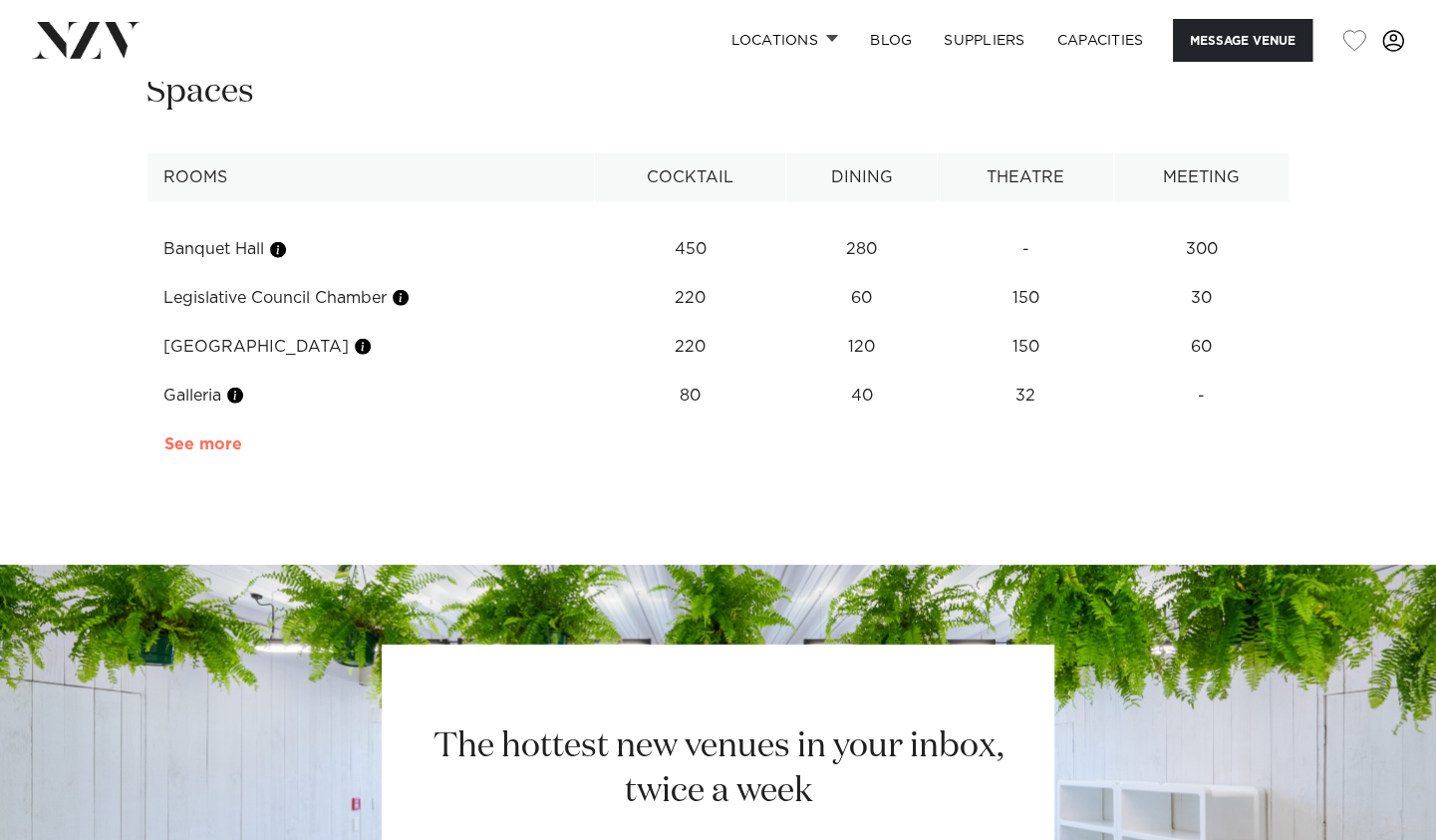 click on "See more" at bounding box center [242, 444] 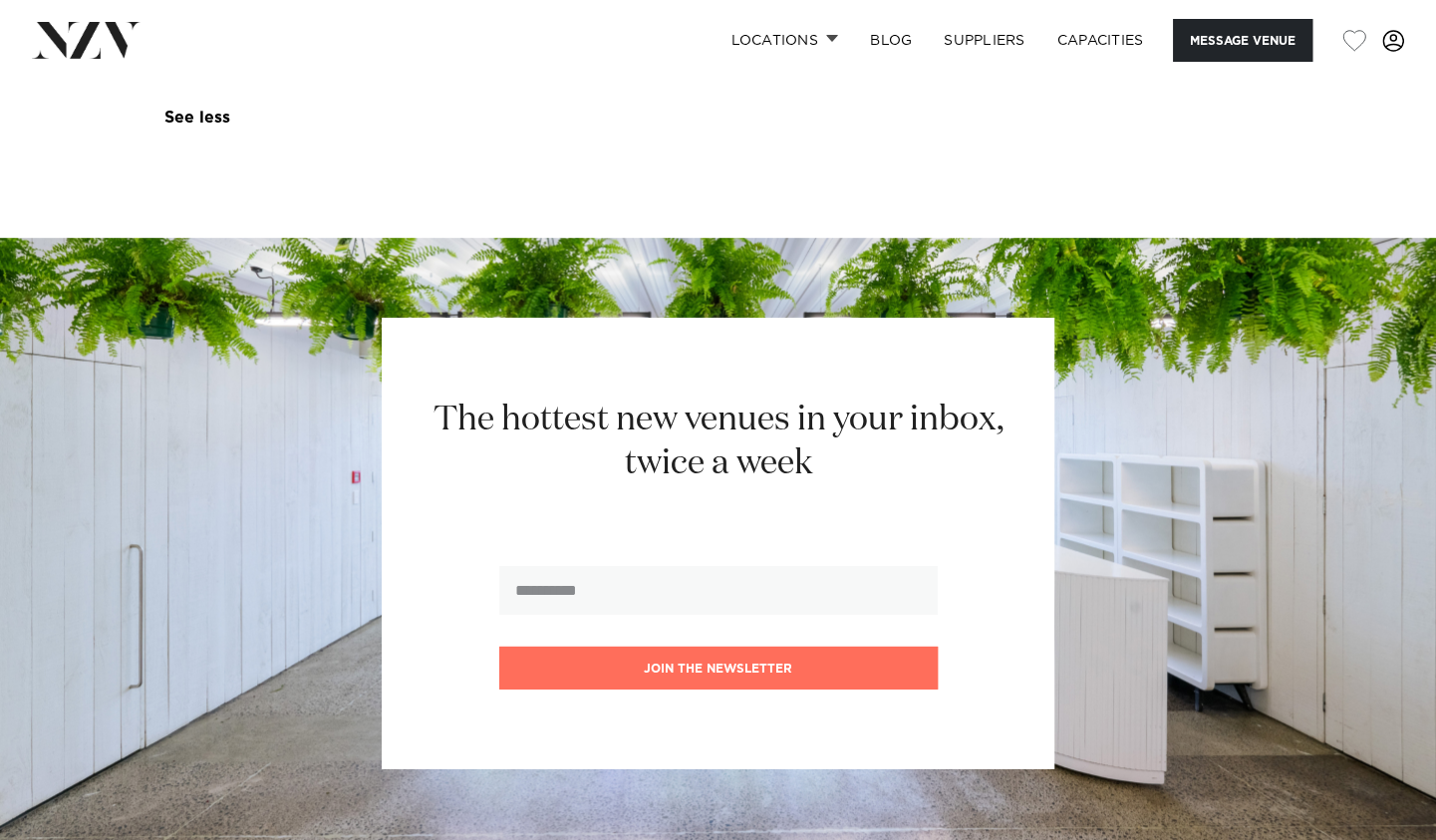scroll, scrollTop: 3035, scrollLeft: 0, axis: vertical 